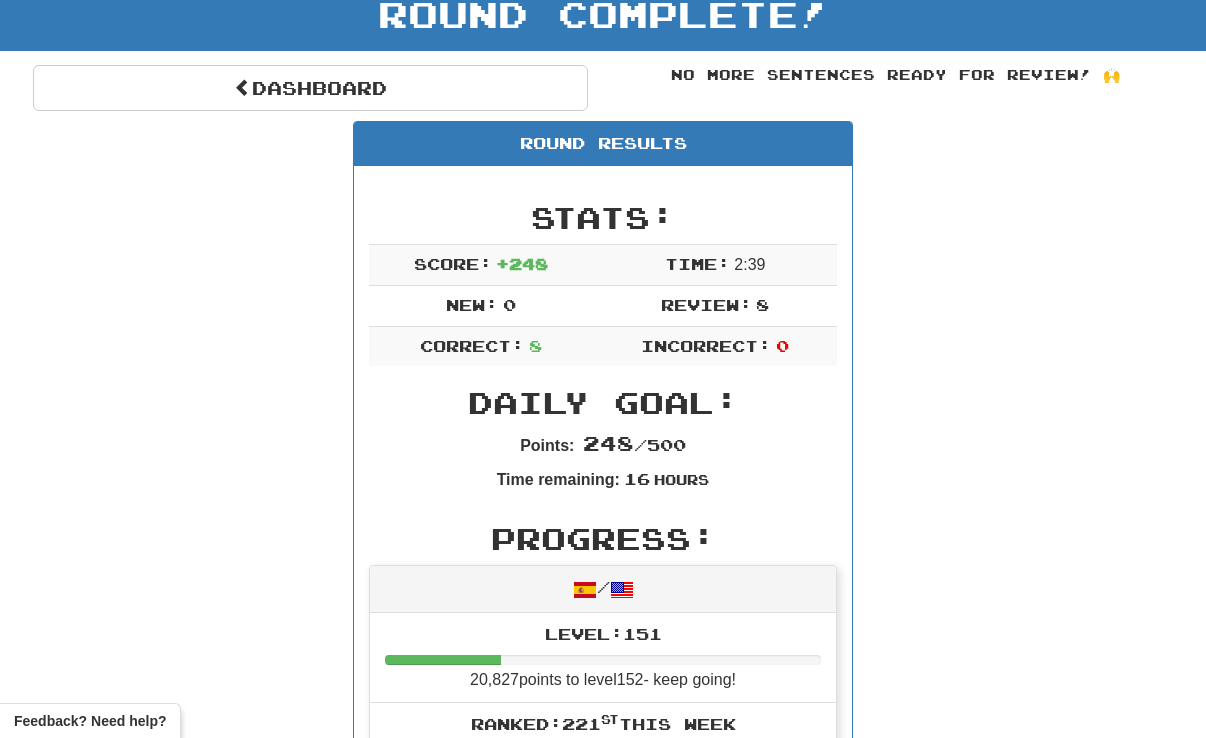 scroll, scrollTop: 0, scrollLeft: 0, axis: both 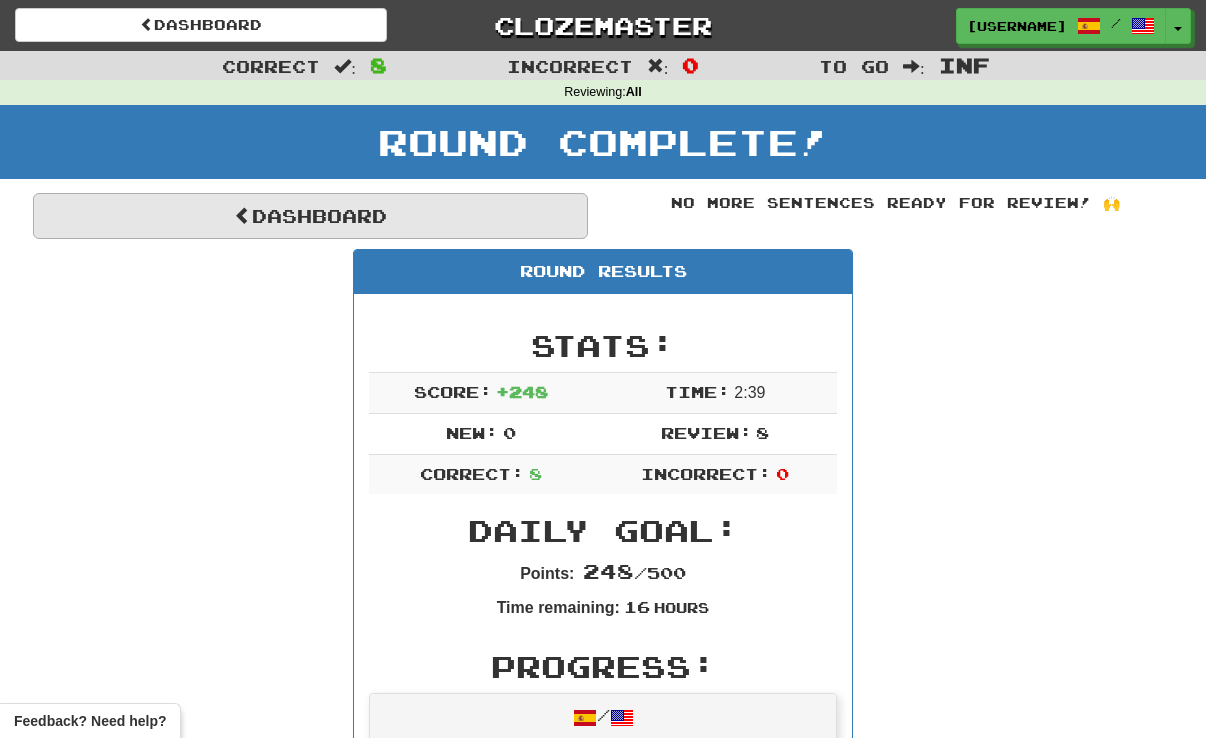 click on "Dashboard" at bounding box center [310, 216] 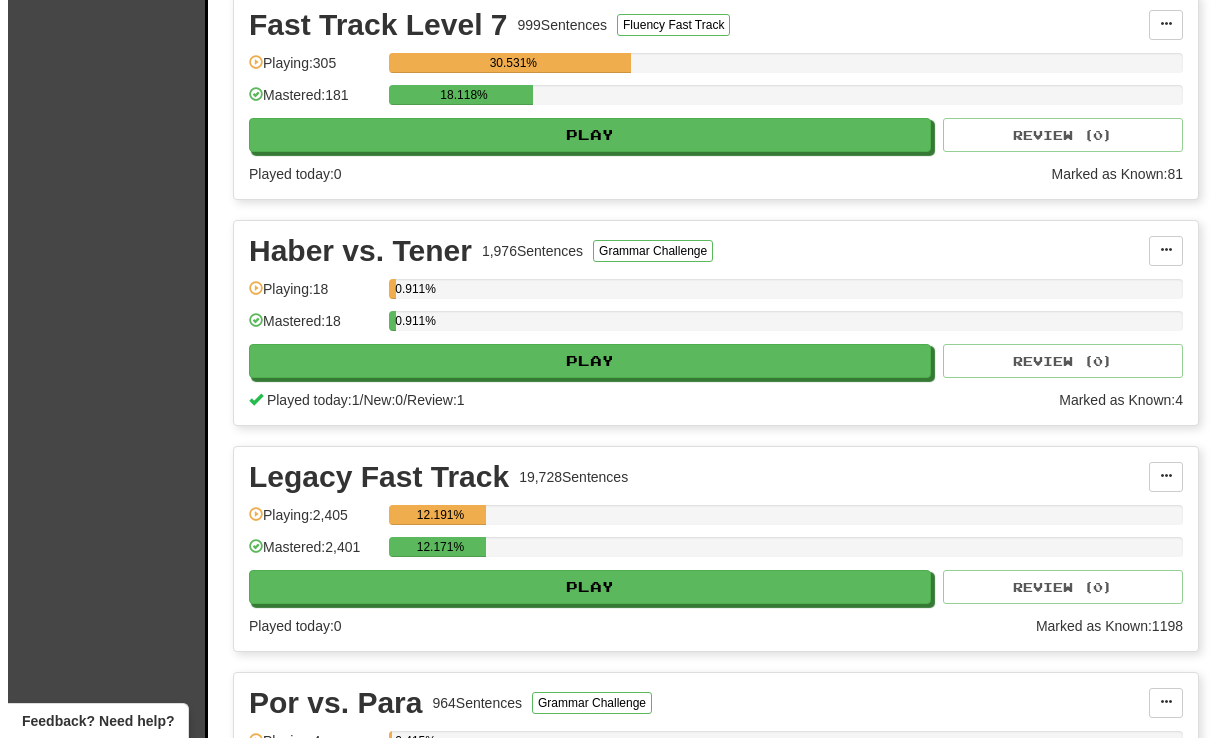 scroll, scrollTop: 1903, scrollLeft: 0, axis: vertical 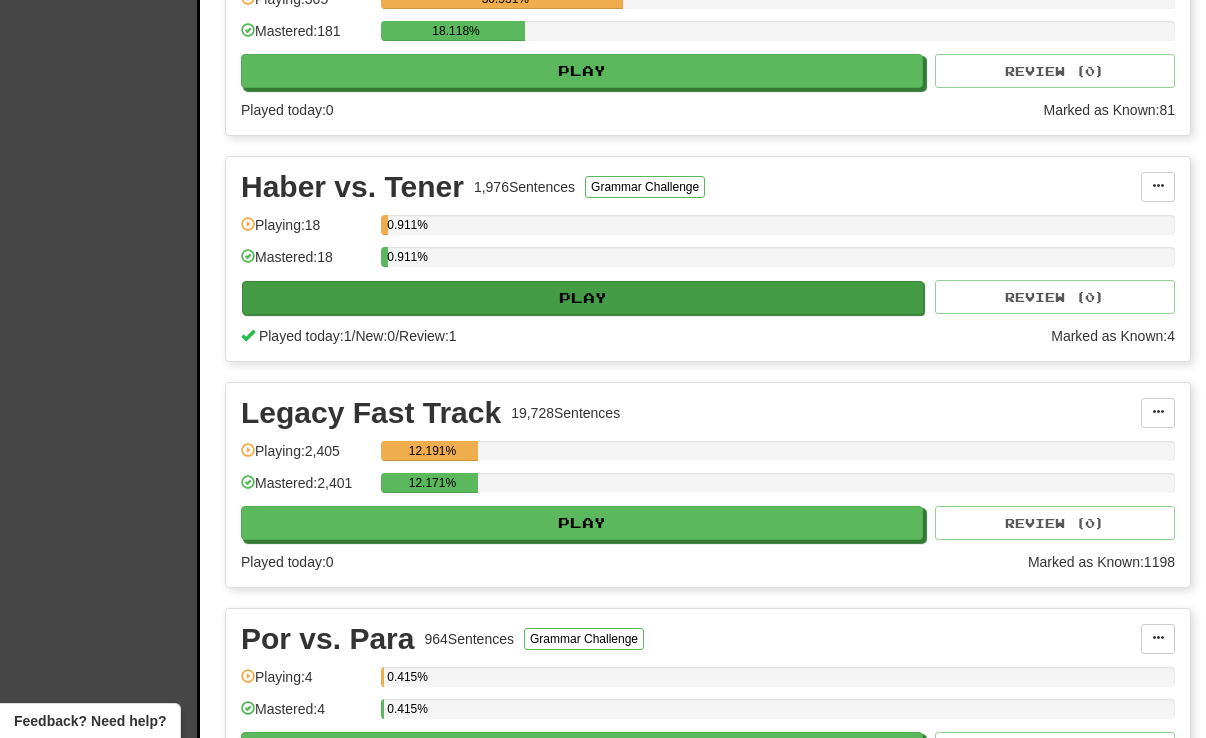click on "Play" at bounding box center (583, 298) 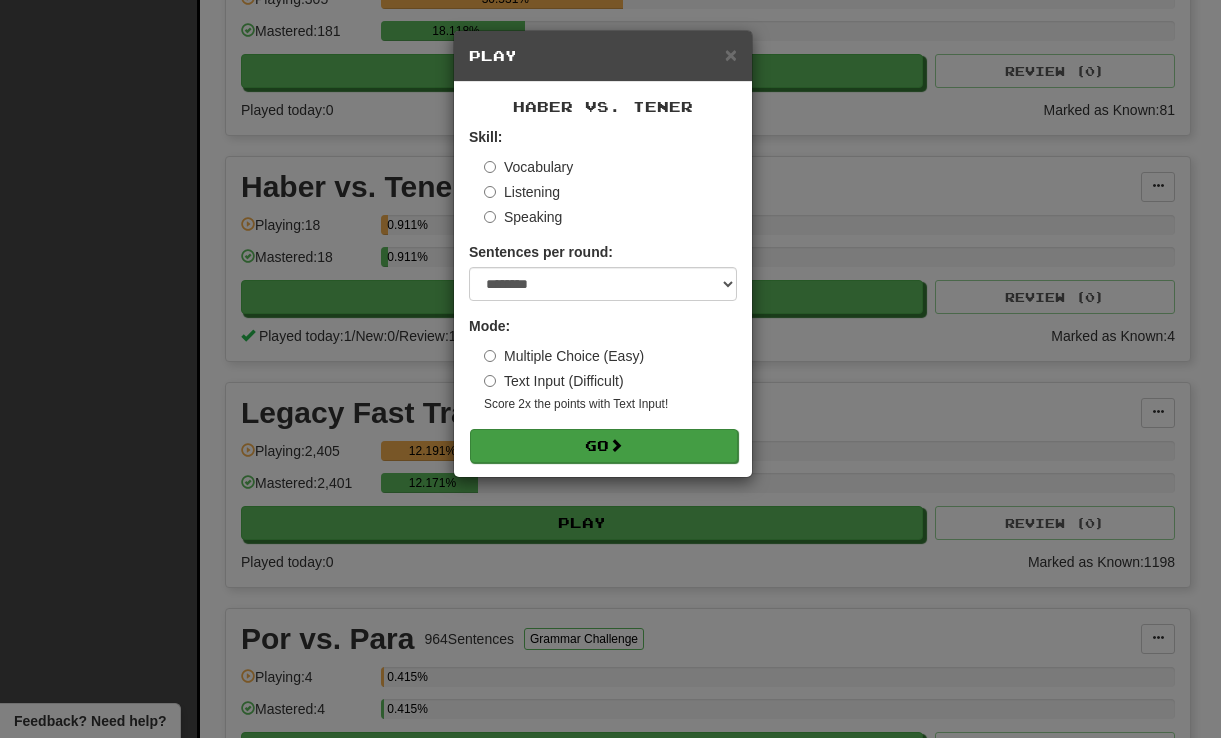 click on "Go" at bounding box center [604, 446] 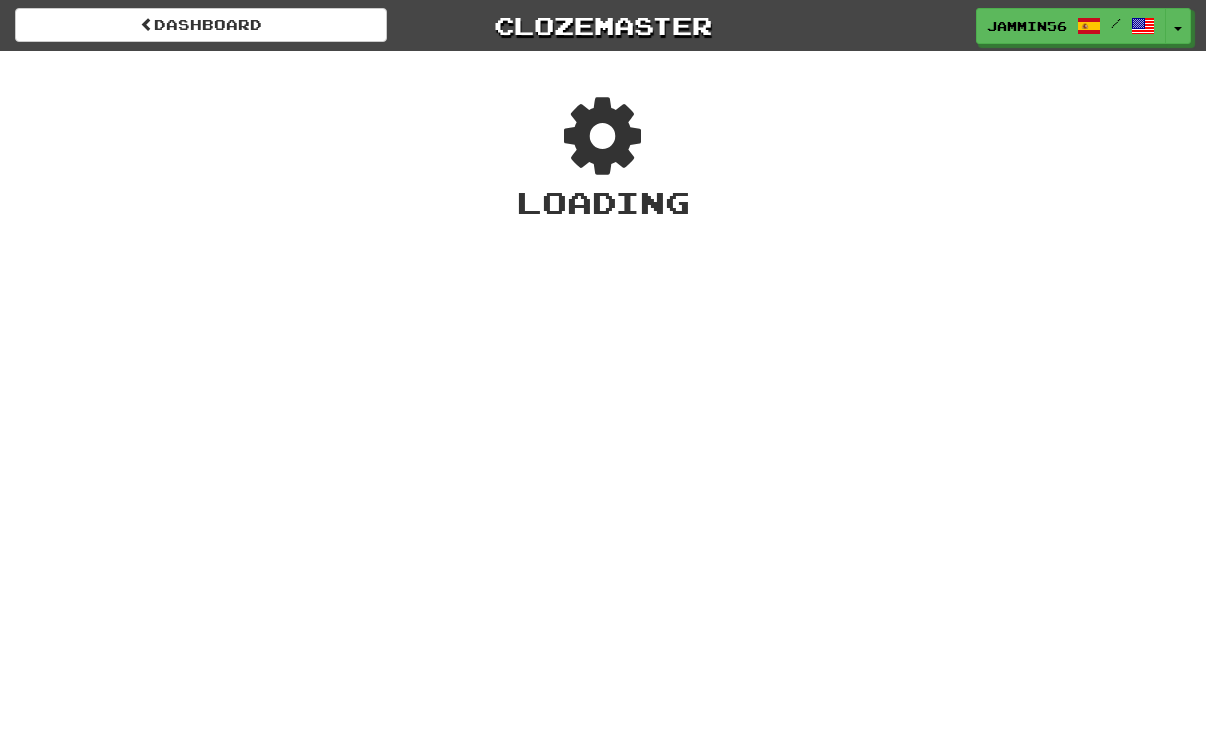 scroll, scrollTop: 0, scrollLeft: 0, axis: both 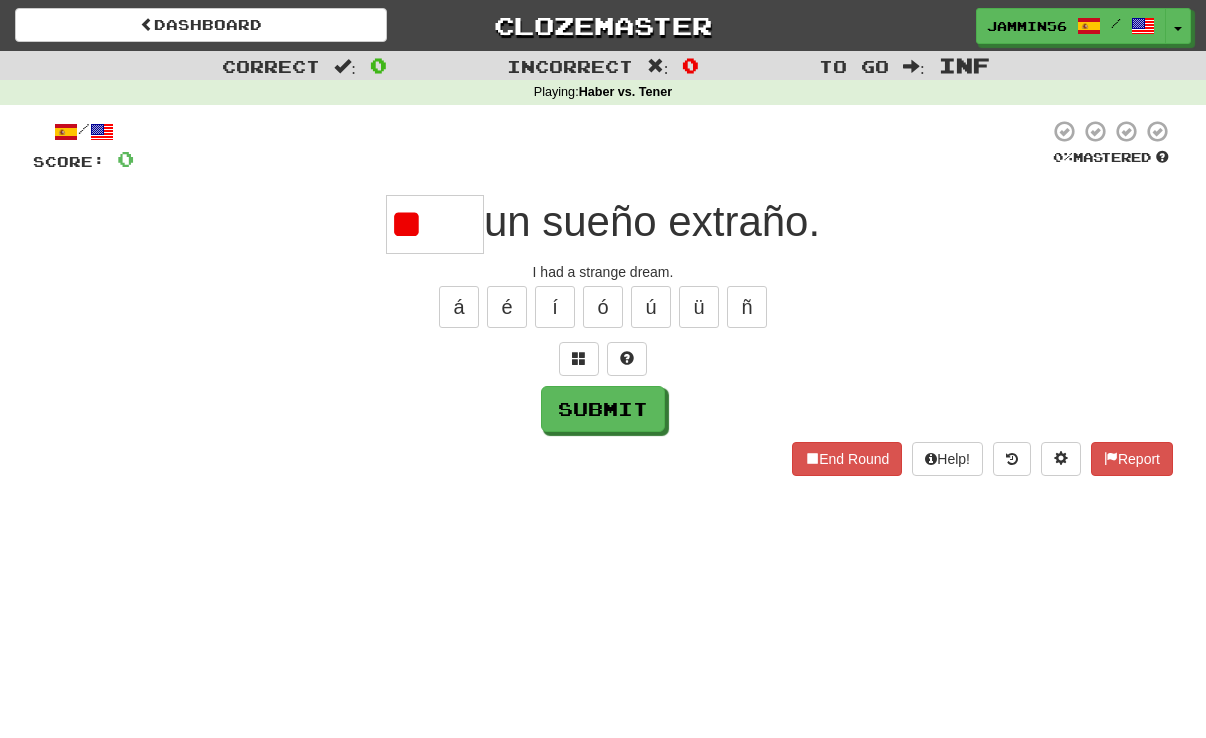 type on "*" 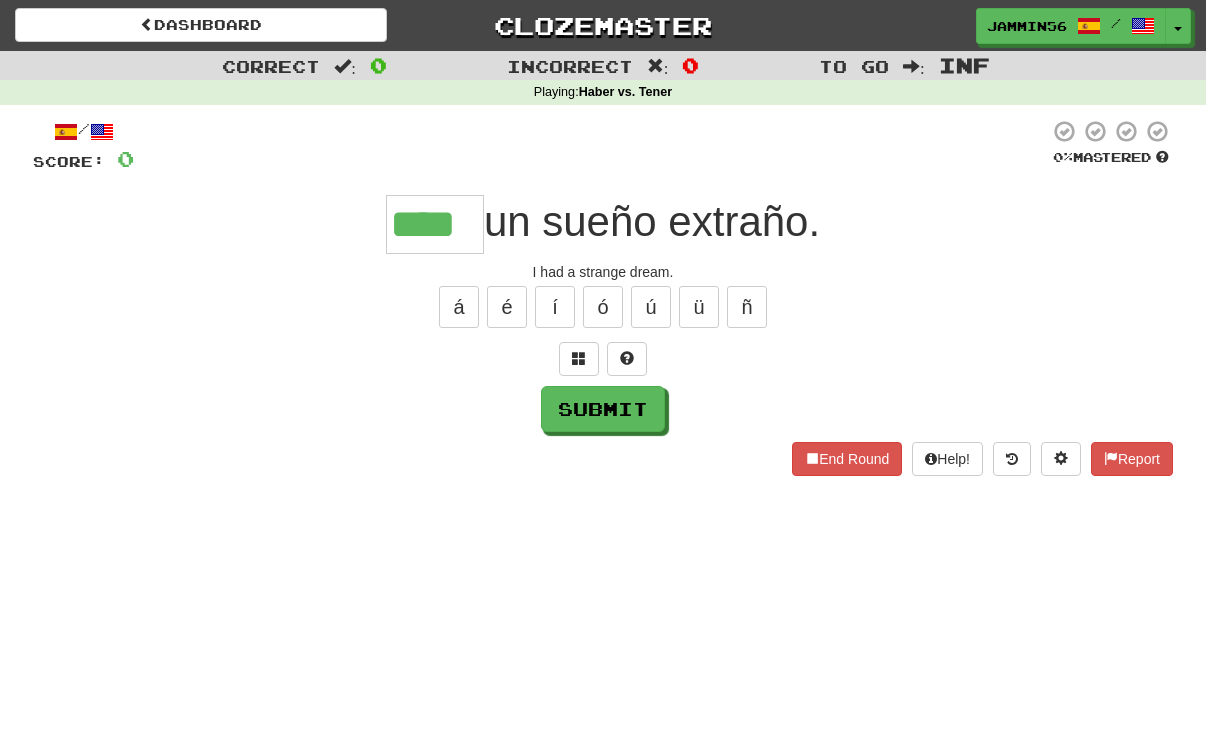 type on "****" 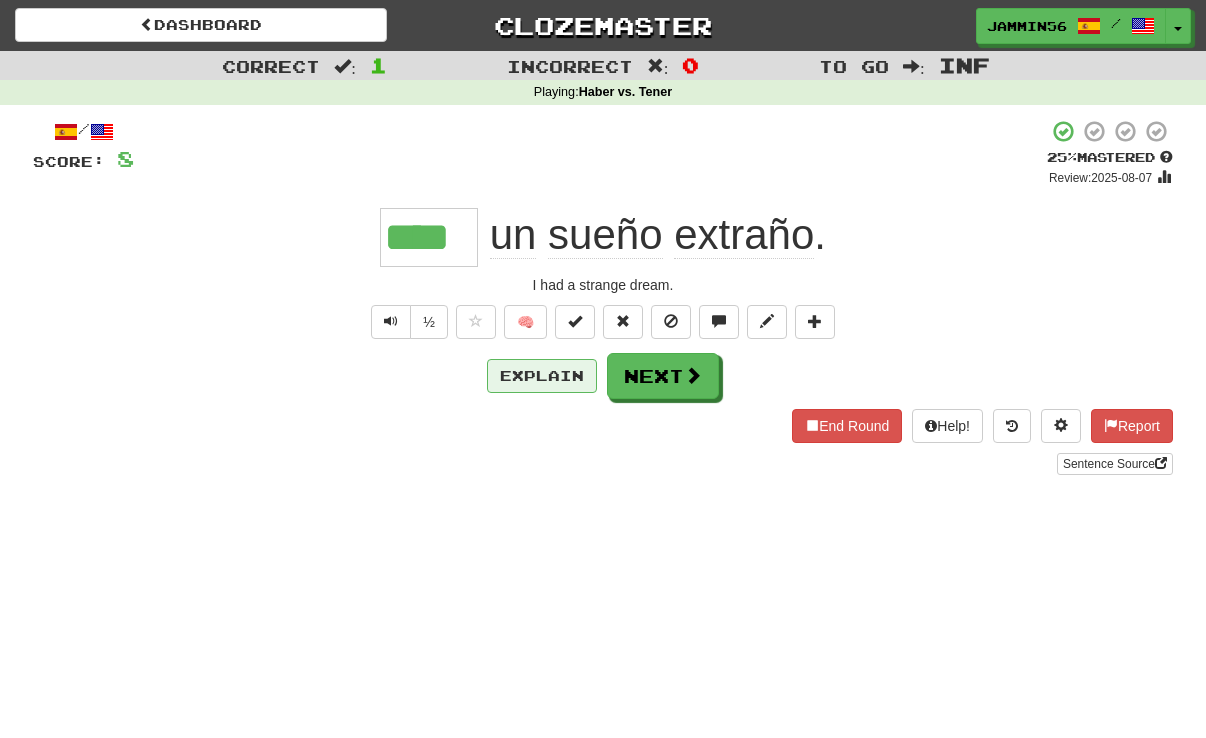 click on "Explain" at bounding box center [542, 376] 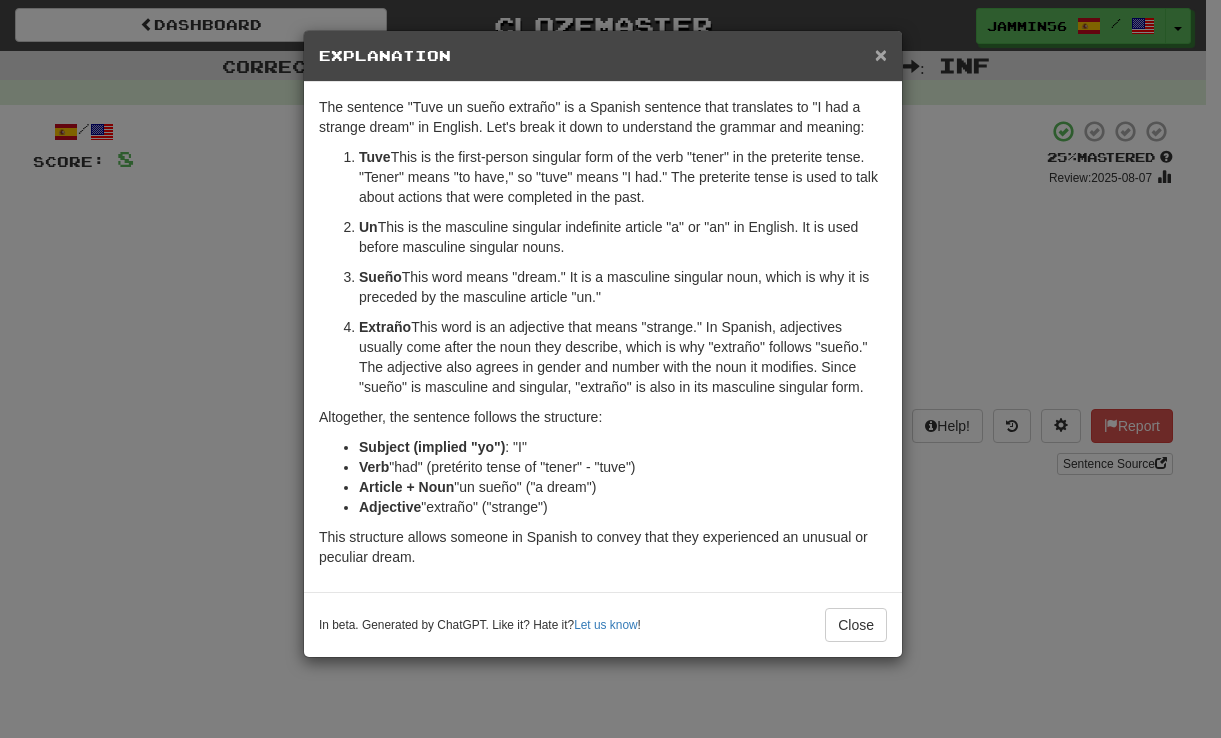 click on "×" at bounding box center [881, 54] 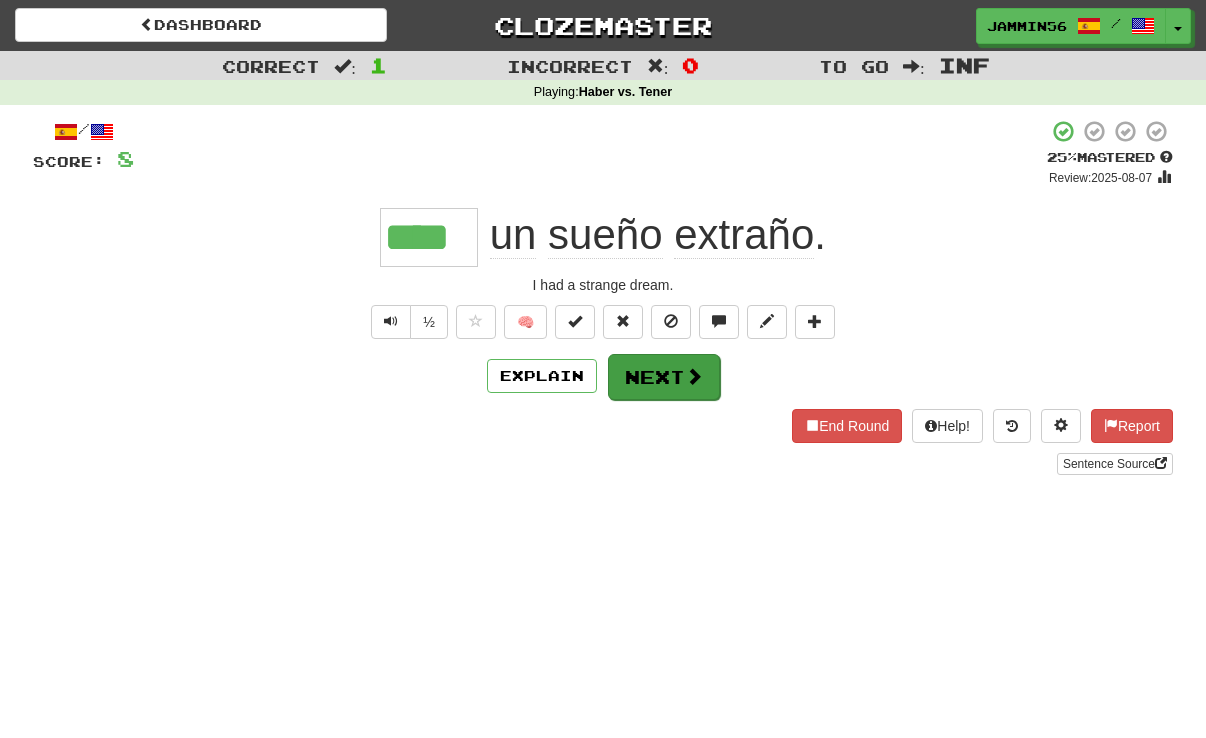 click on "Next" at bounding box center (664, 377) 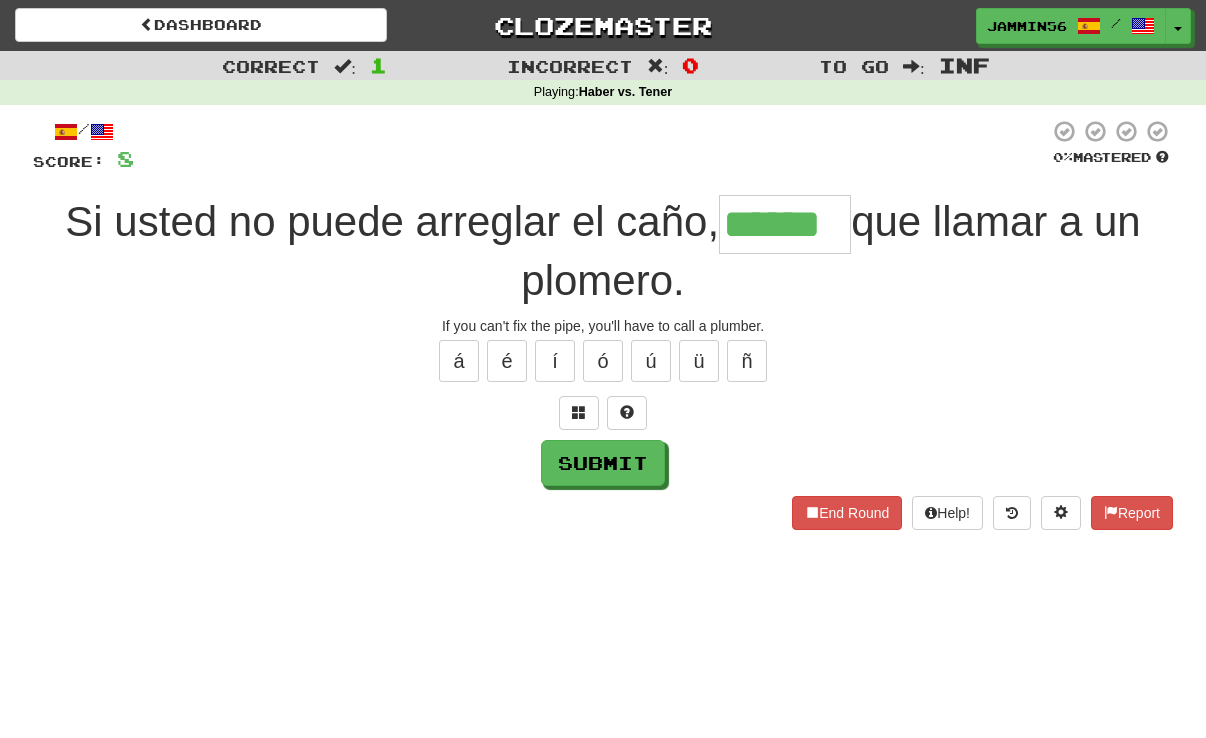 type on "******" 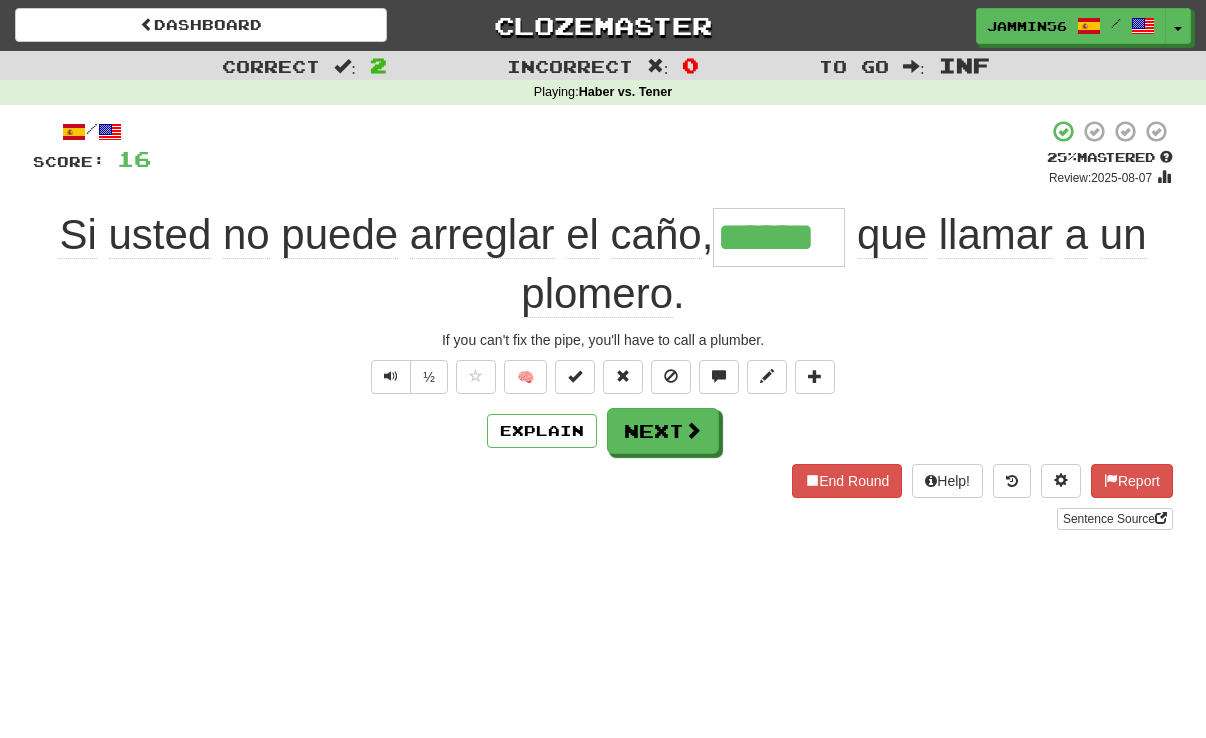 click on "End Round  Help!  Report Sentence Source" at bounding box center (603, 497) 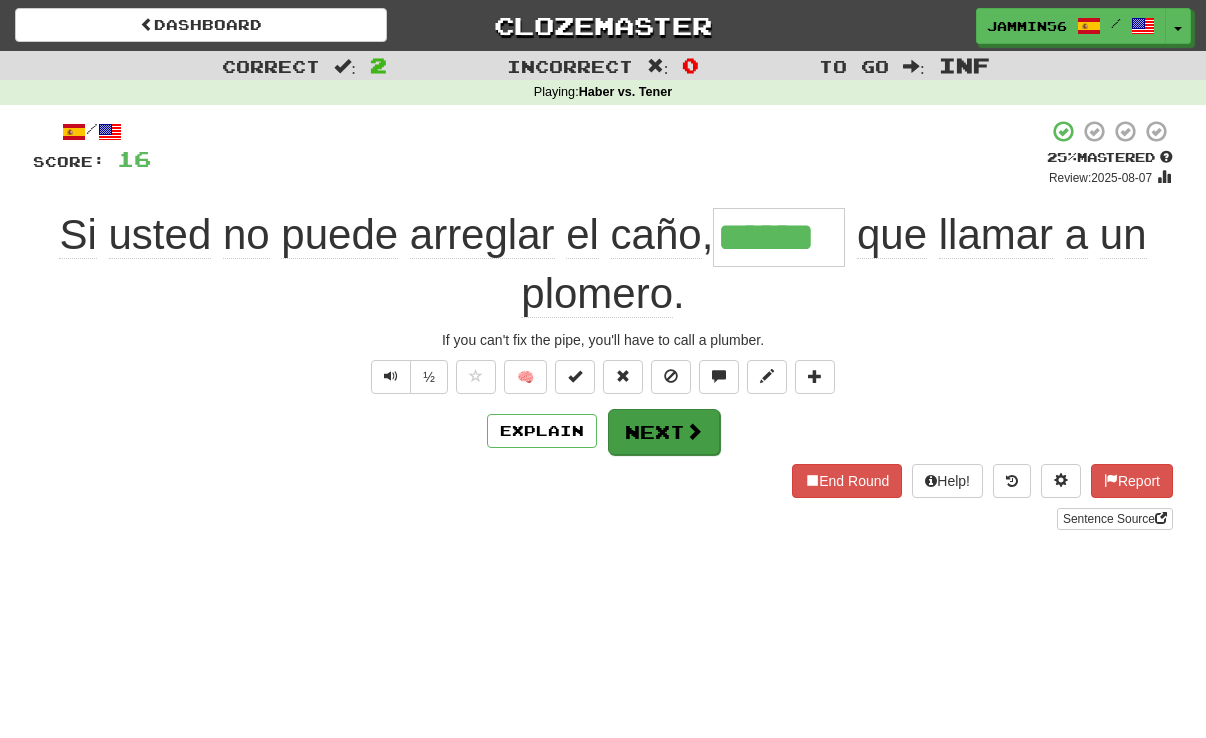 click on "Next" at bounding box center [664, 432] 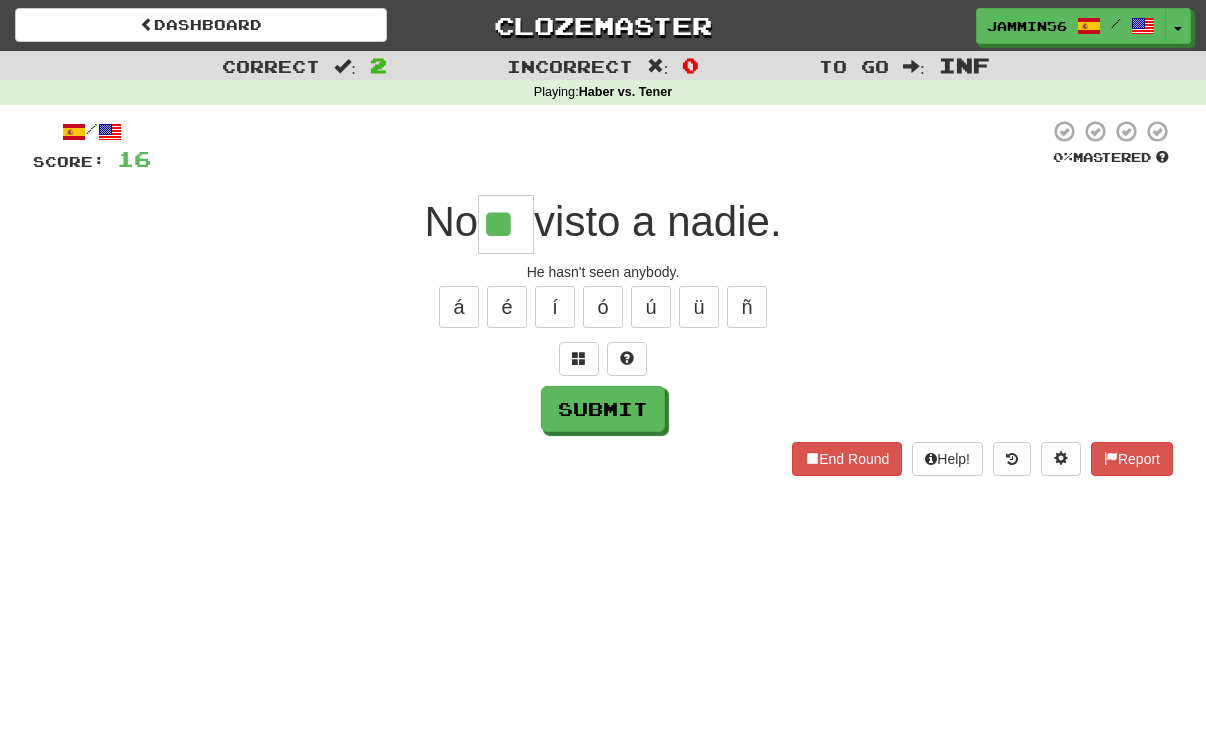 type on "**" 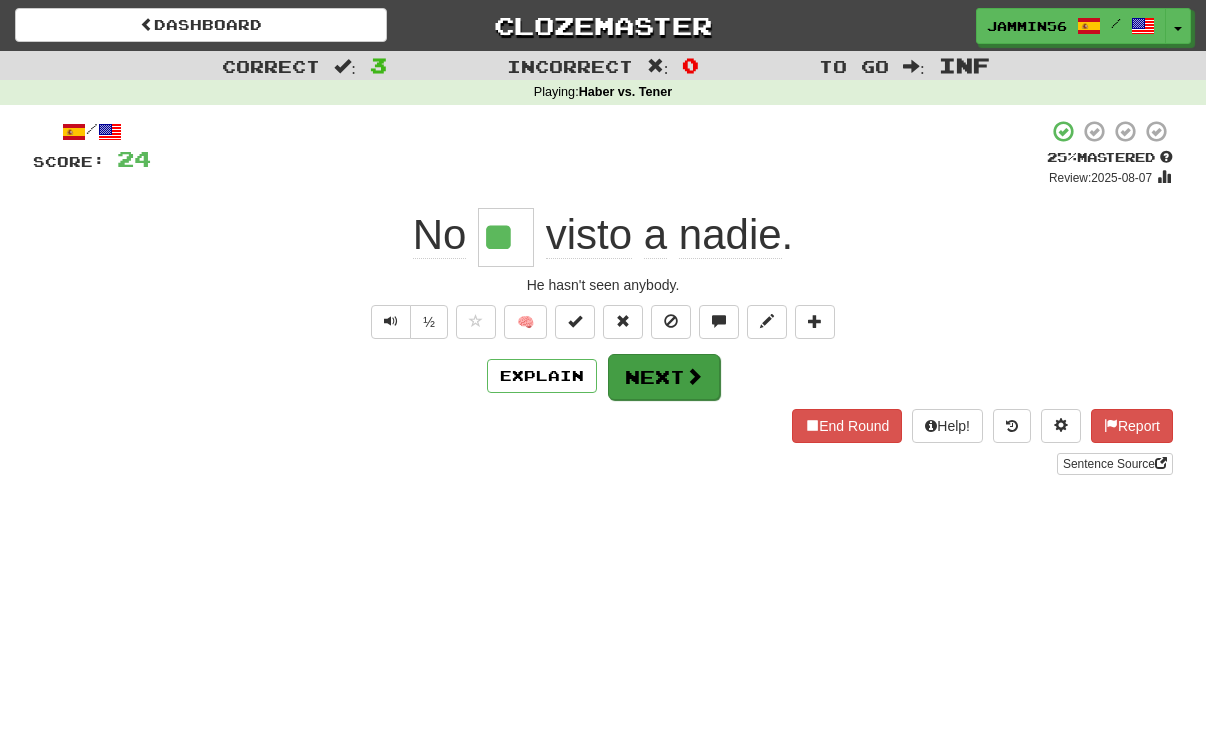 click on "Next" at bounding box center [664, 377] 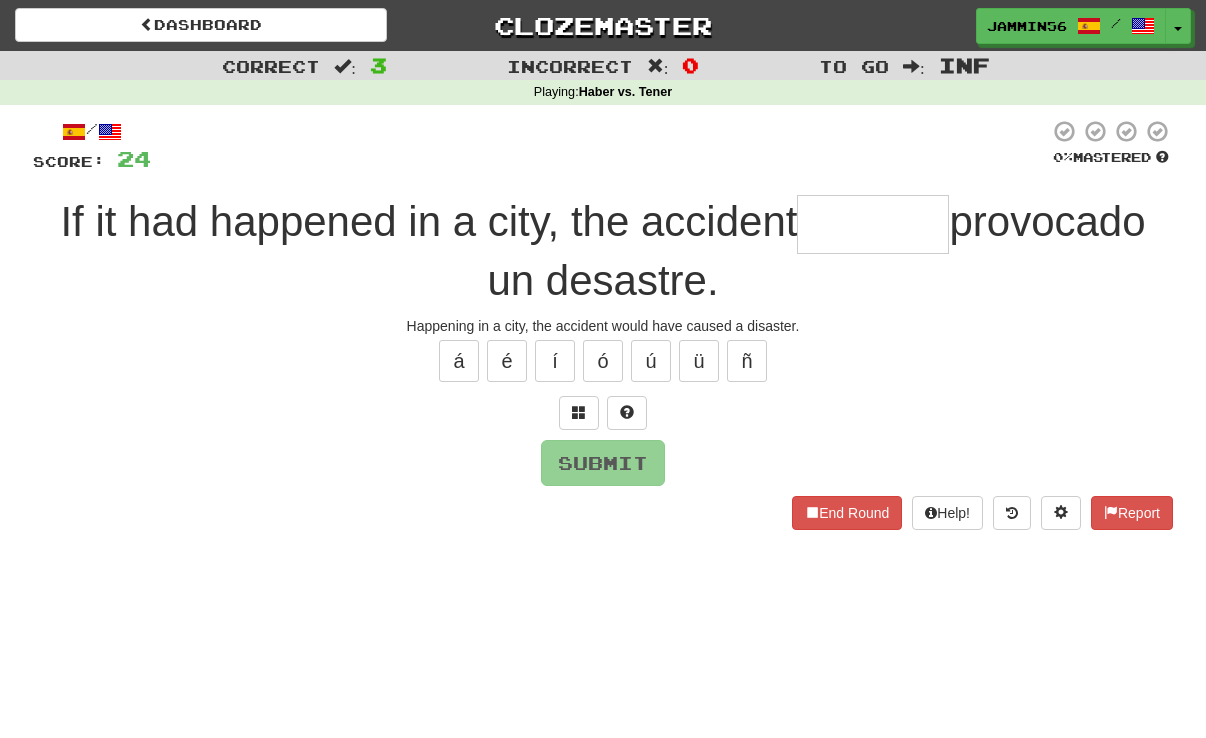 scroll, scrollTop: 38, scrollLeft: 0, axis: vertical 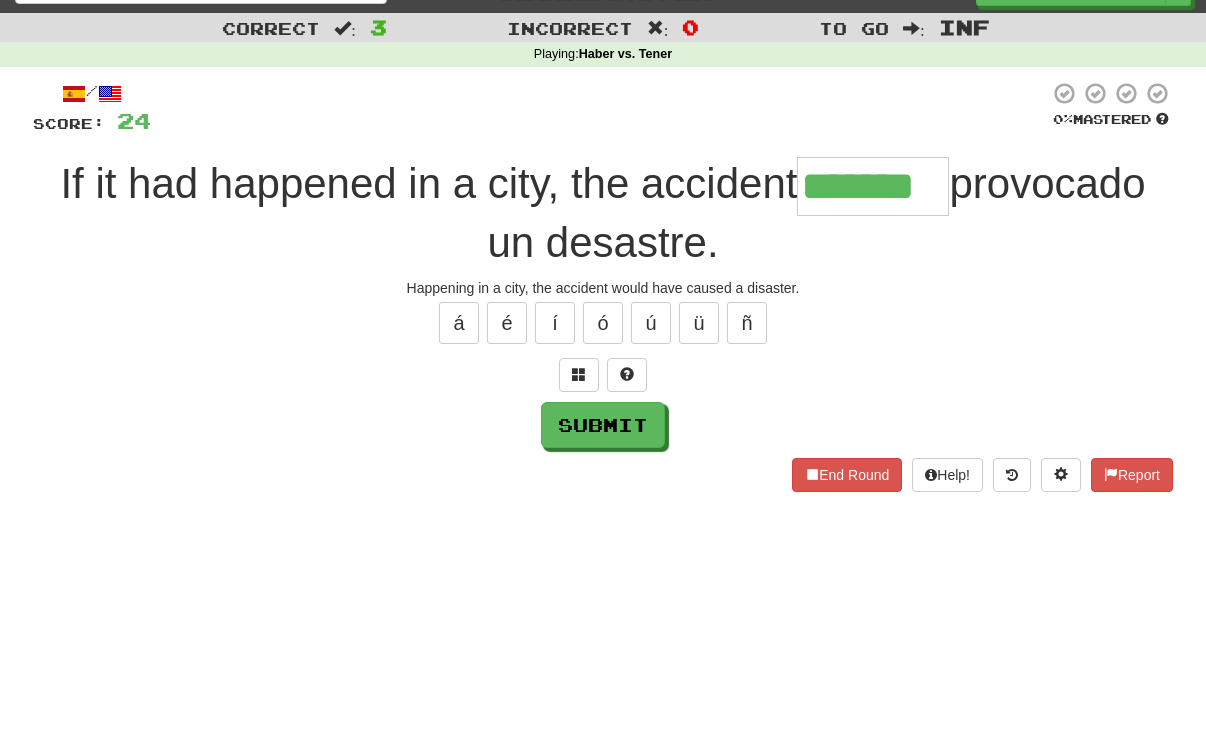 type on "*******" 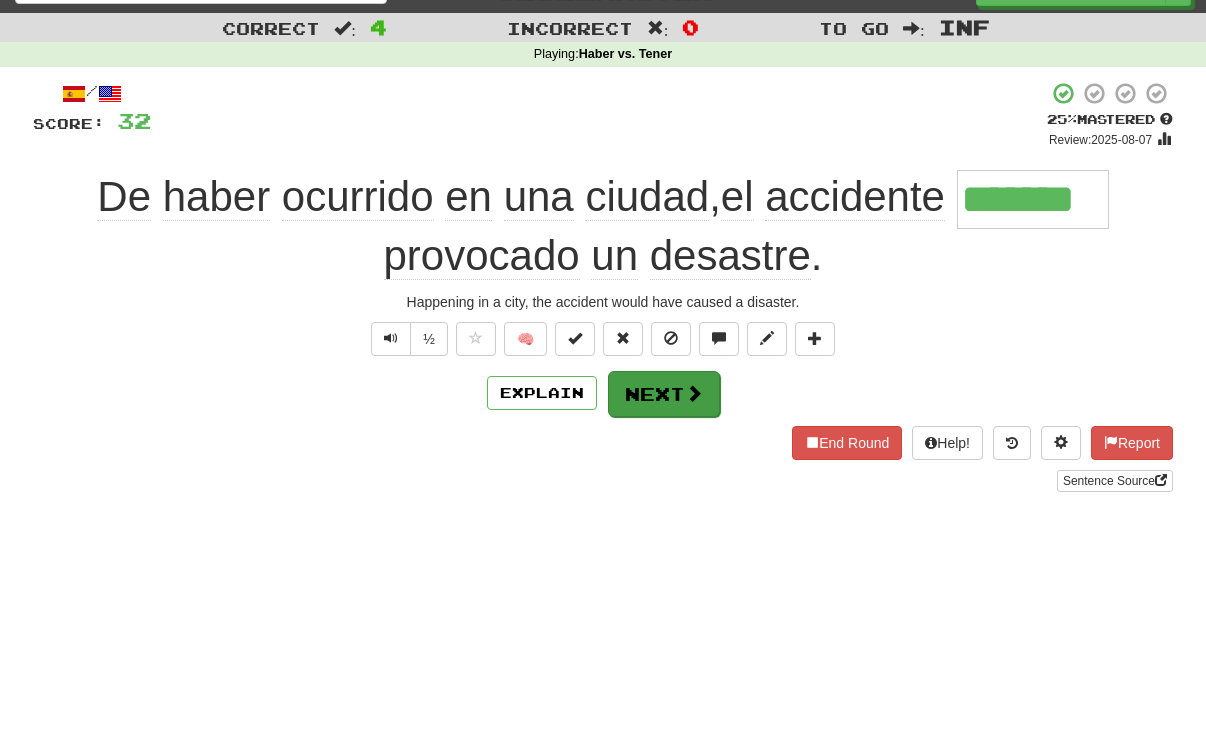 click on "Next" at bounding box center (664, 394) 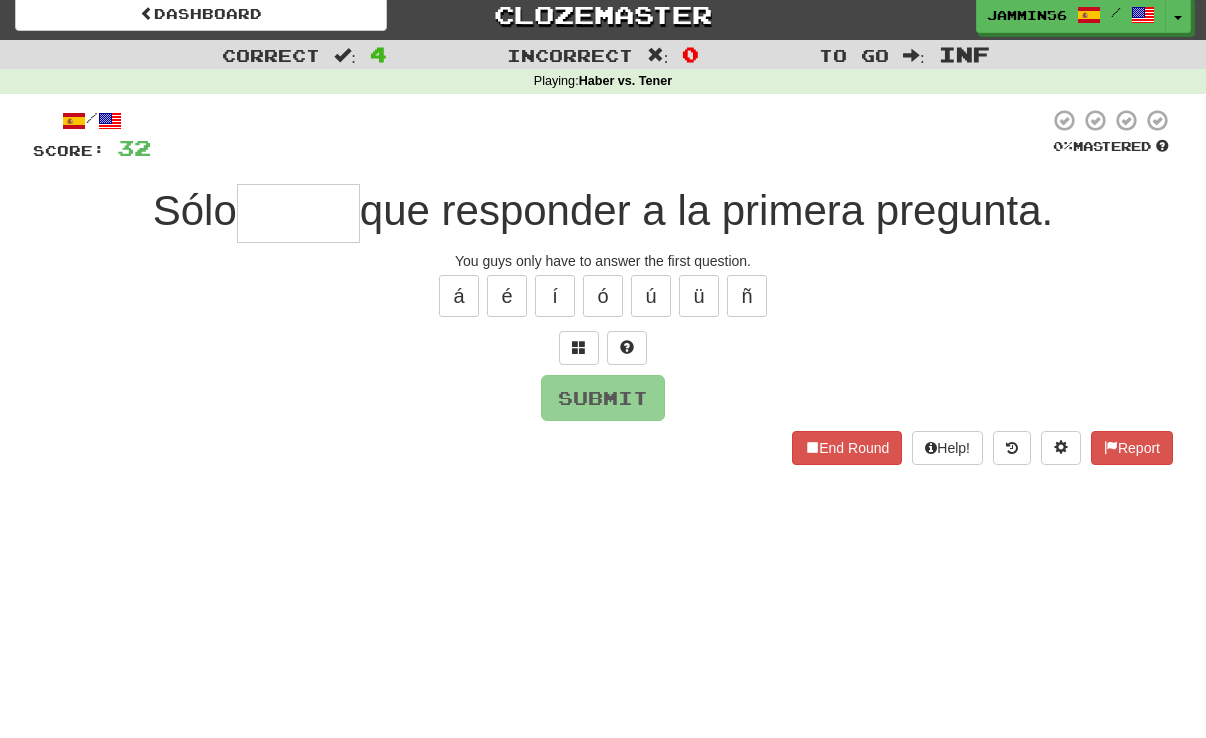 scroll, scrollTop: 0, scrollLeft: 0, axis: both 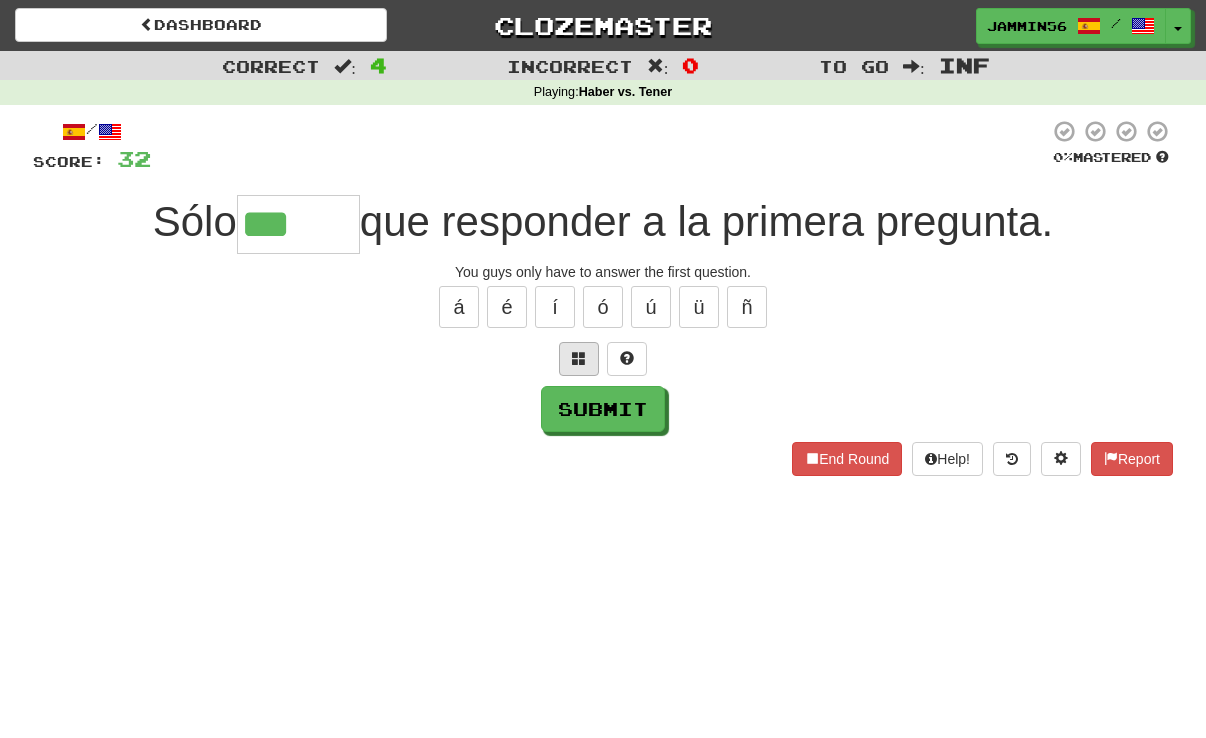 click at bounding box center [579, 358] 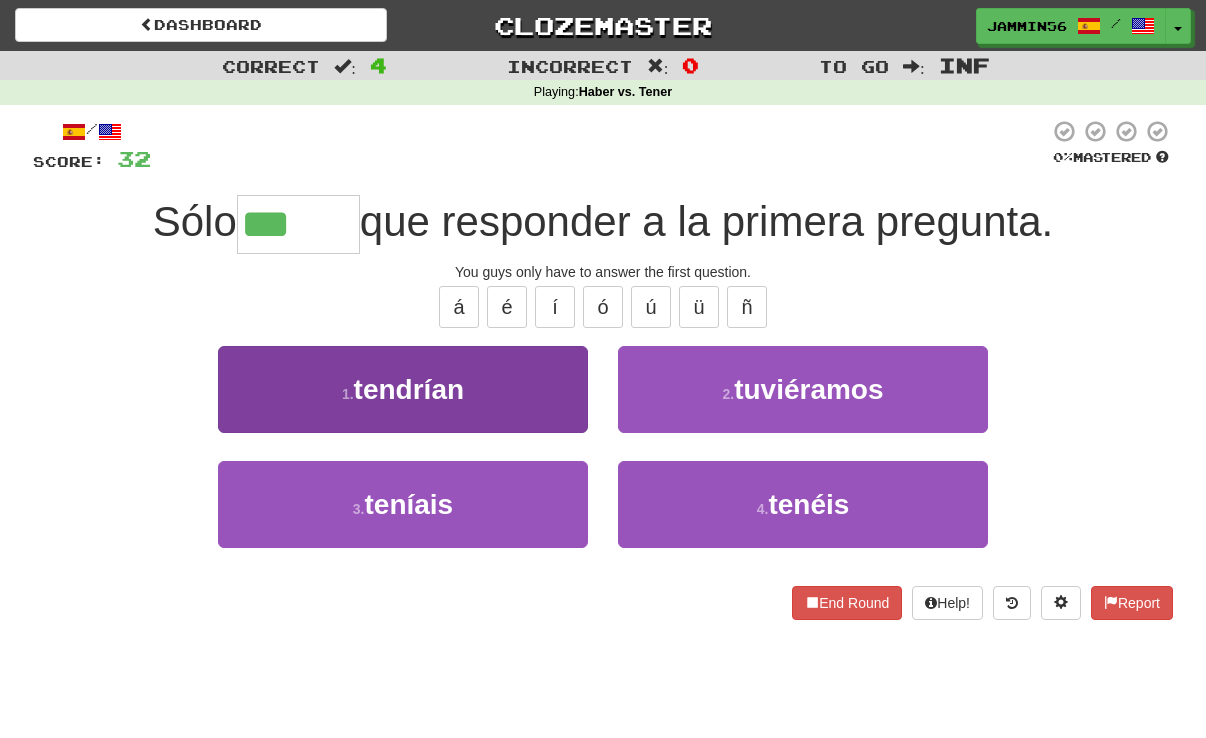 click on "1 .  tendrían" at bounding box center [403, 389] 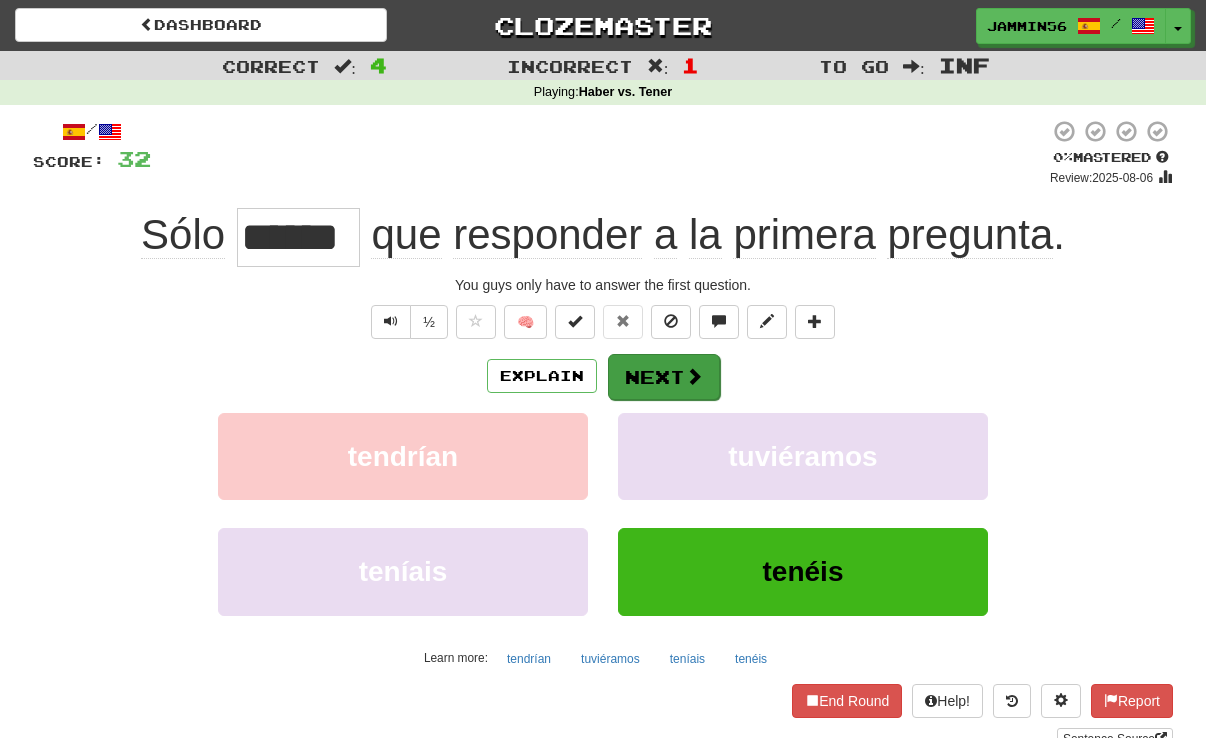 click on "Next" at bounding box center [664, 377] 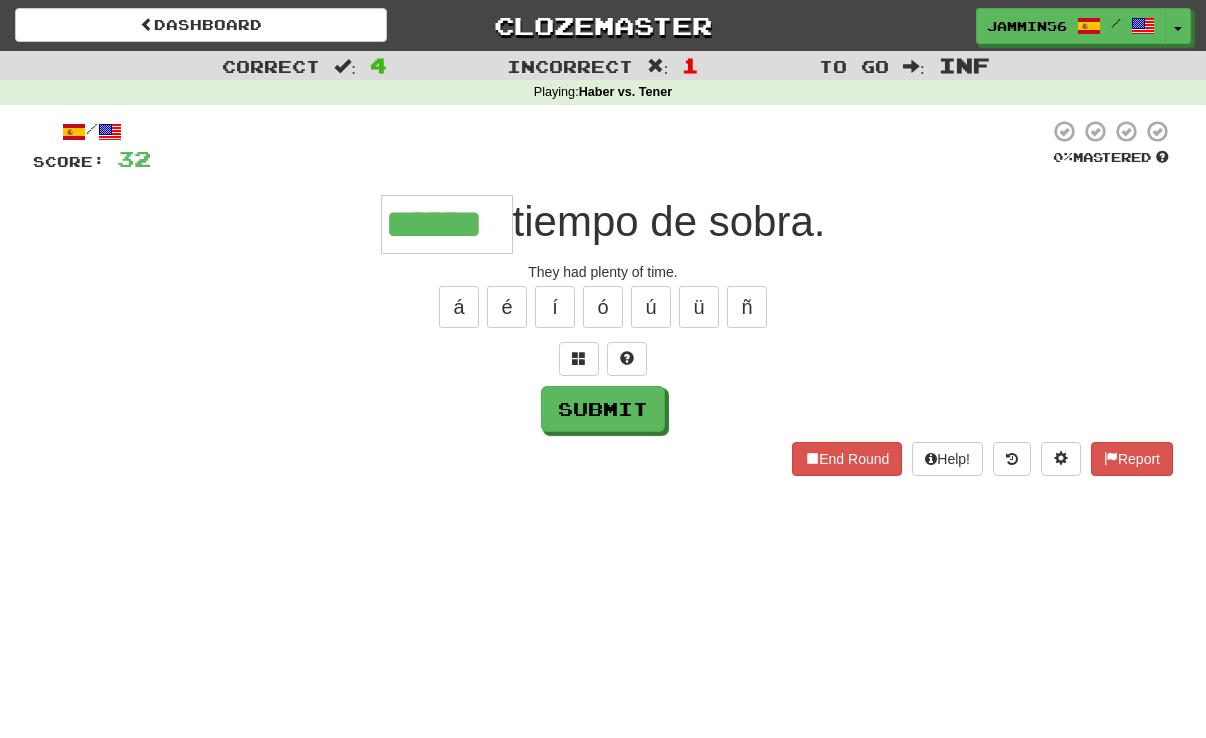 type on "******" 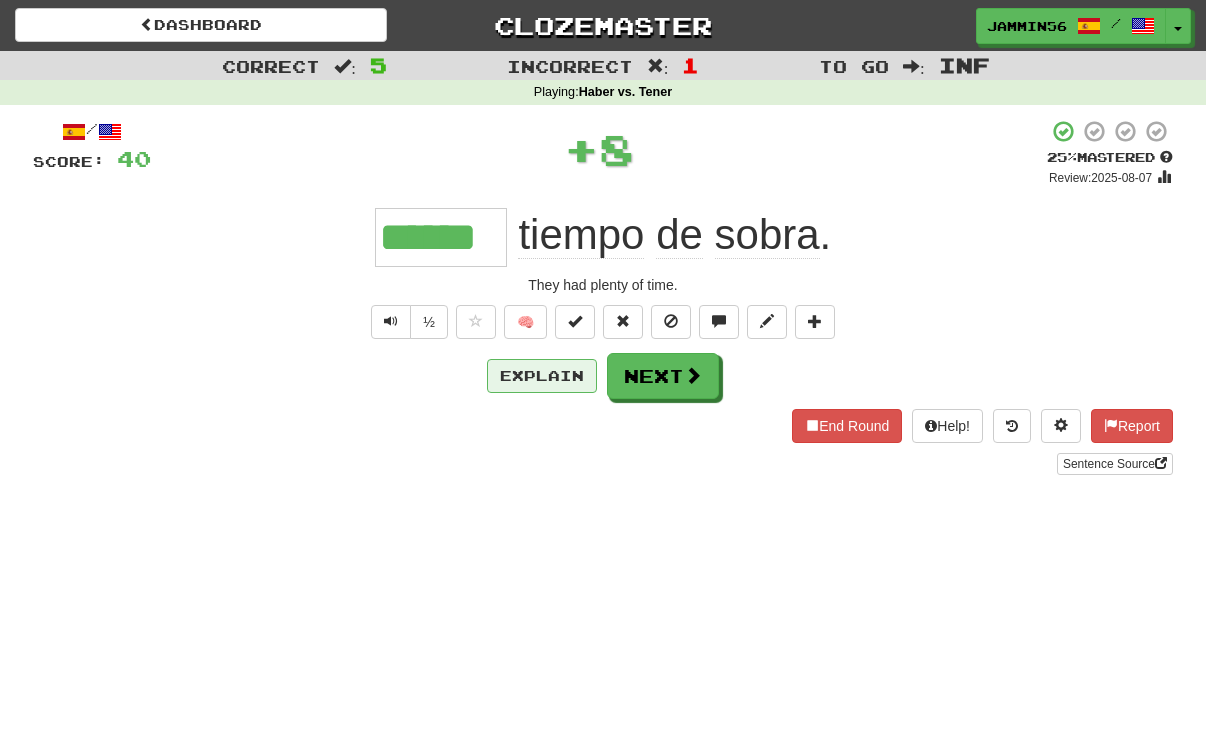 click on "Explain" at bounding box center (542, 376) 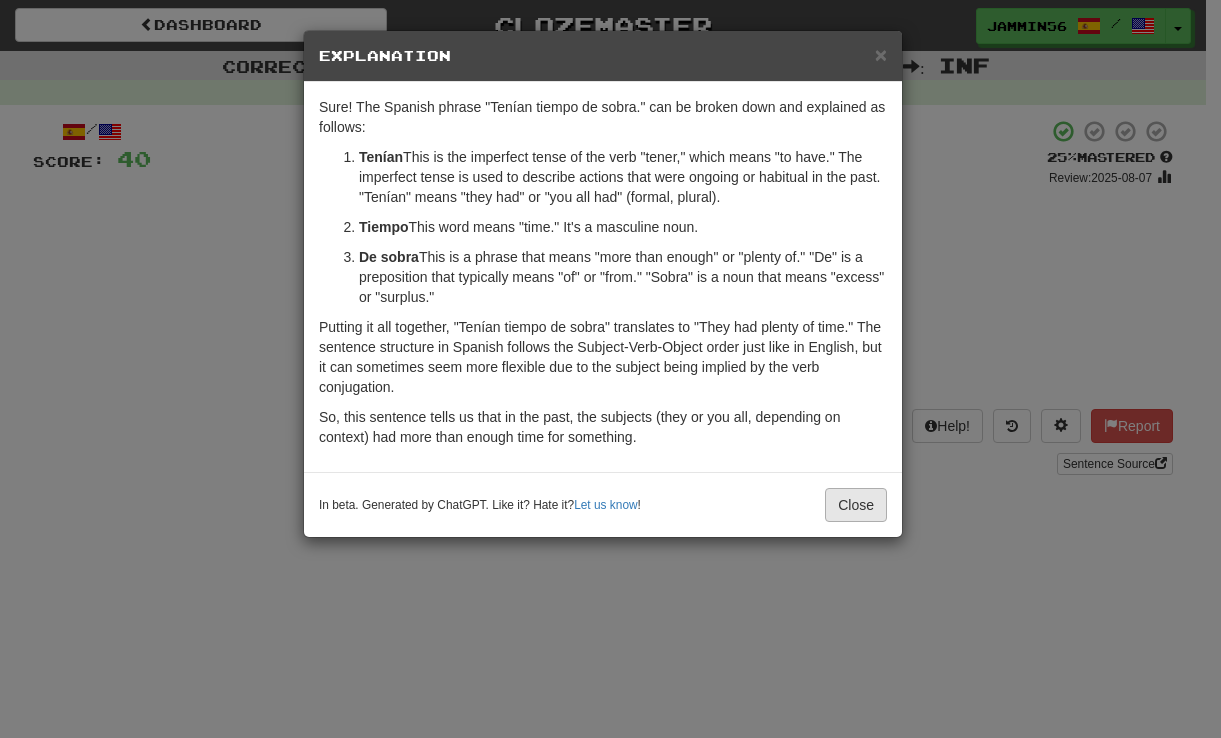 click on "Close" at bounding box center [856, 505] 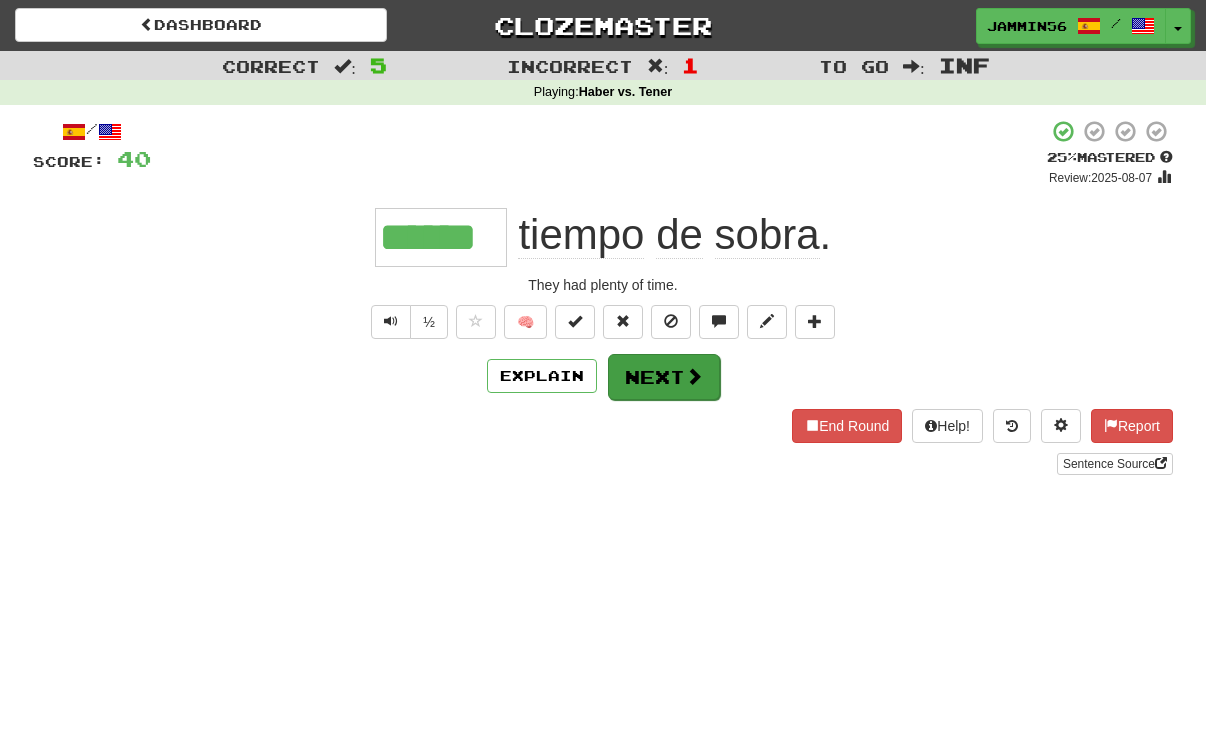 click on "Next" at bounding box center (664, 377) 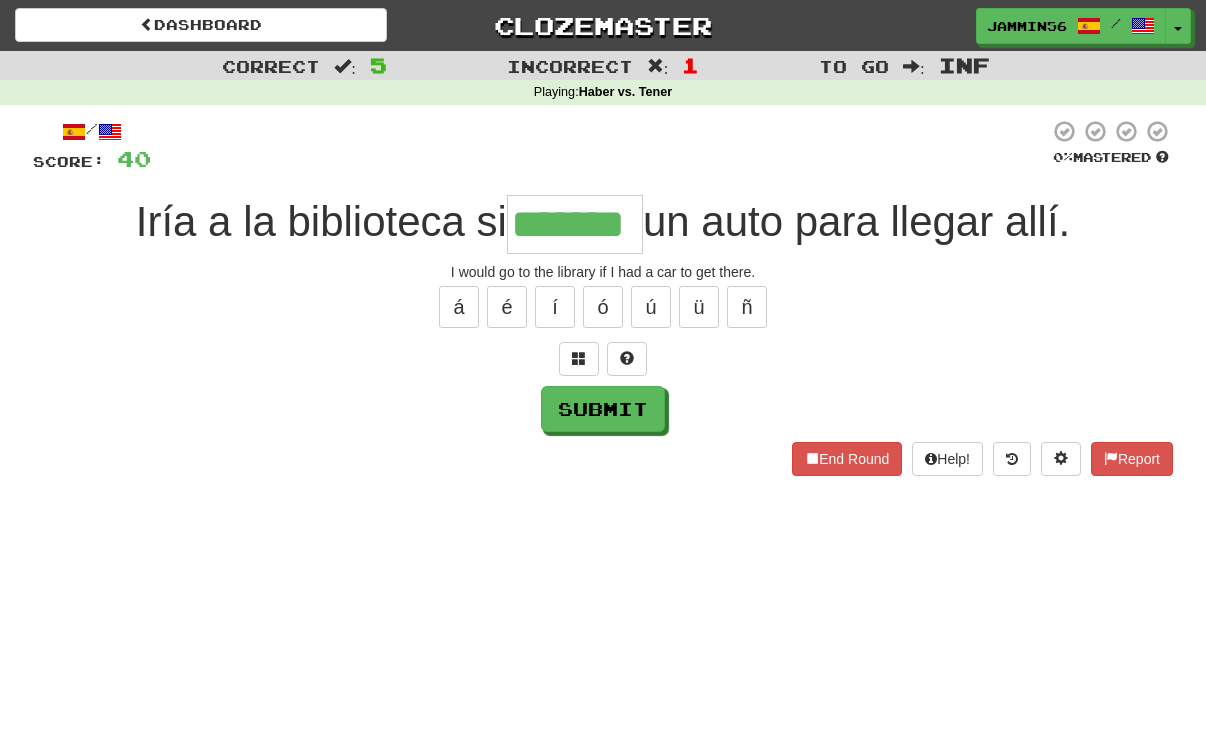 type on "*******" 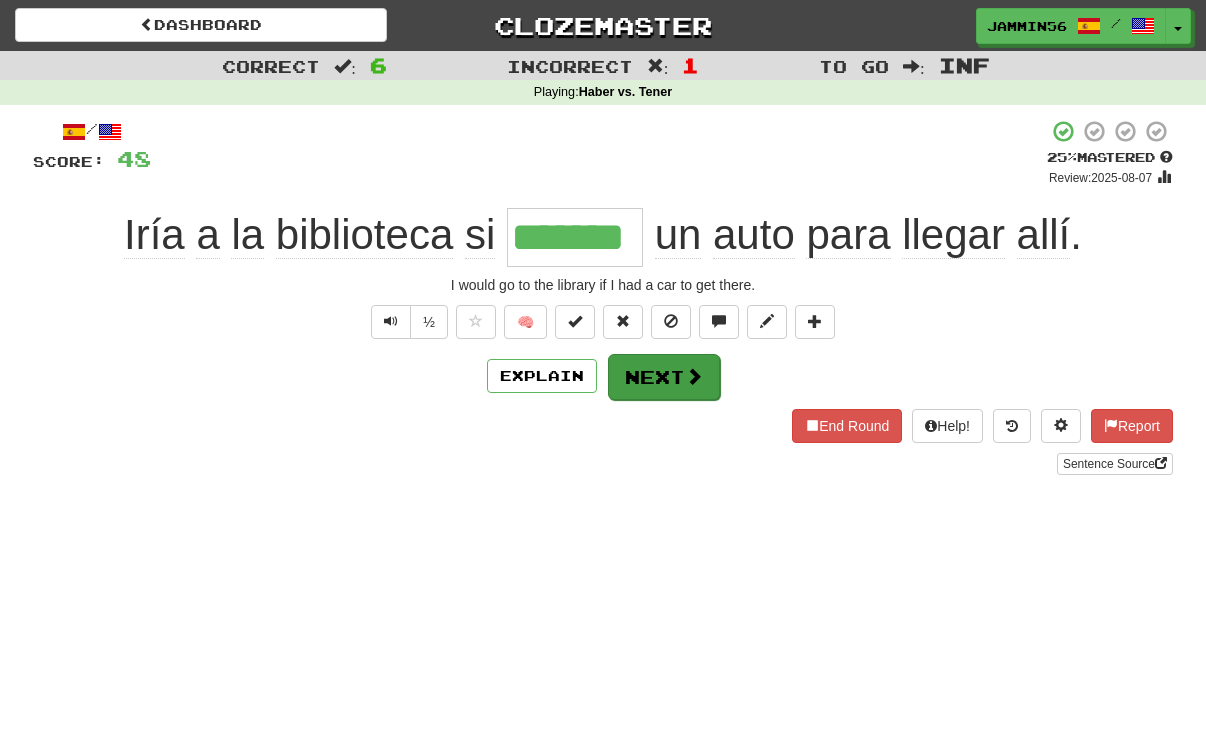 click on "Next" at bounding box center [664, 377] 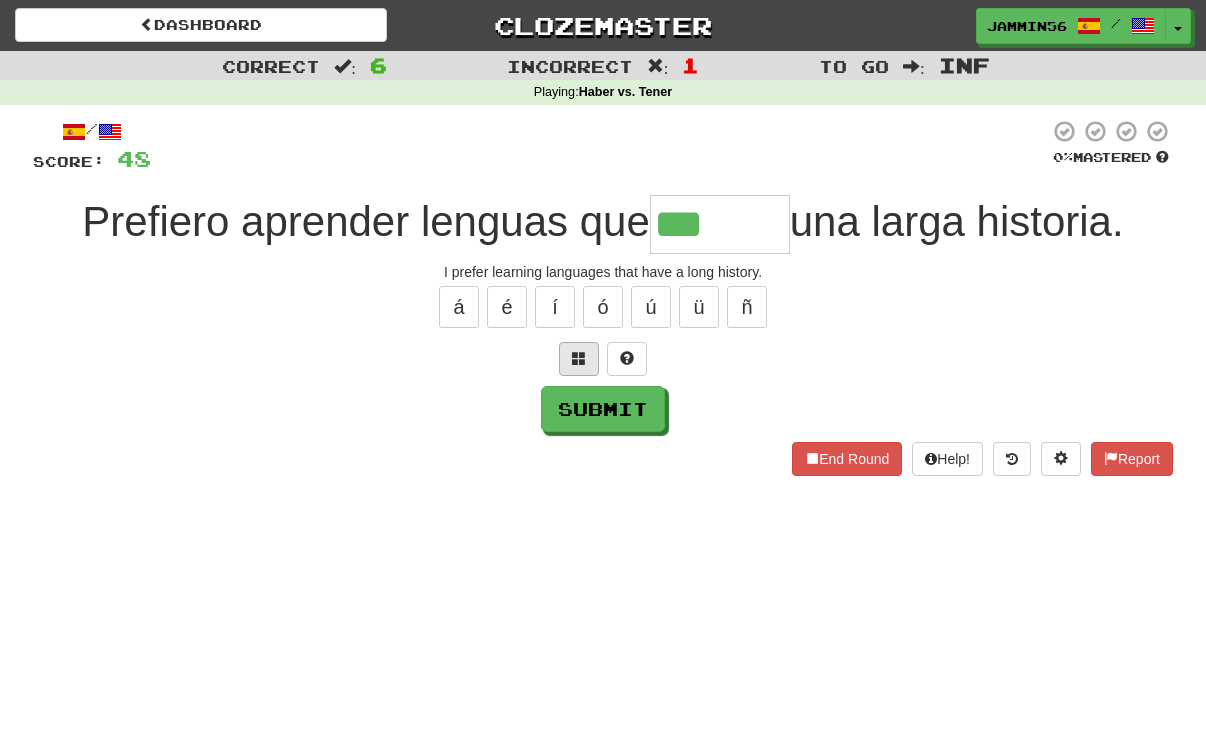 click at bounding box center (579, 358) 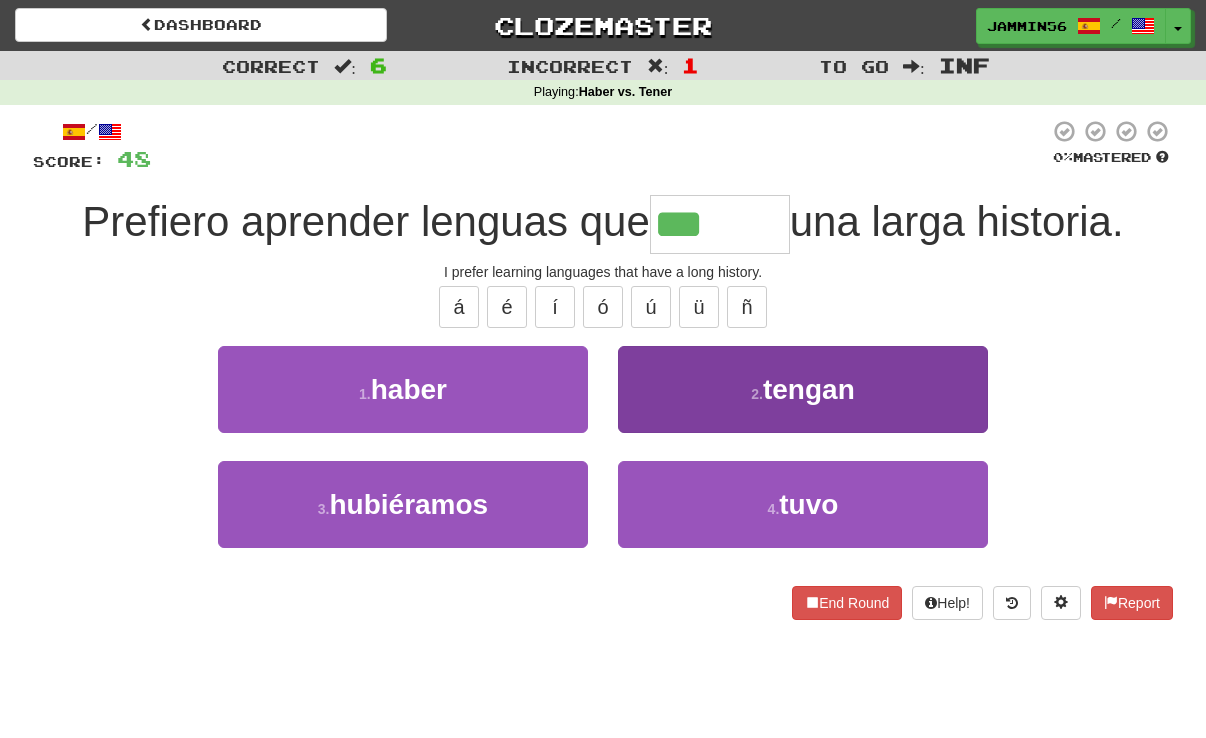 click on "tengan" at bounding box center [809, 389] 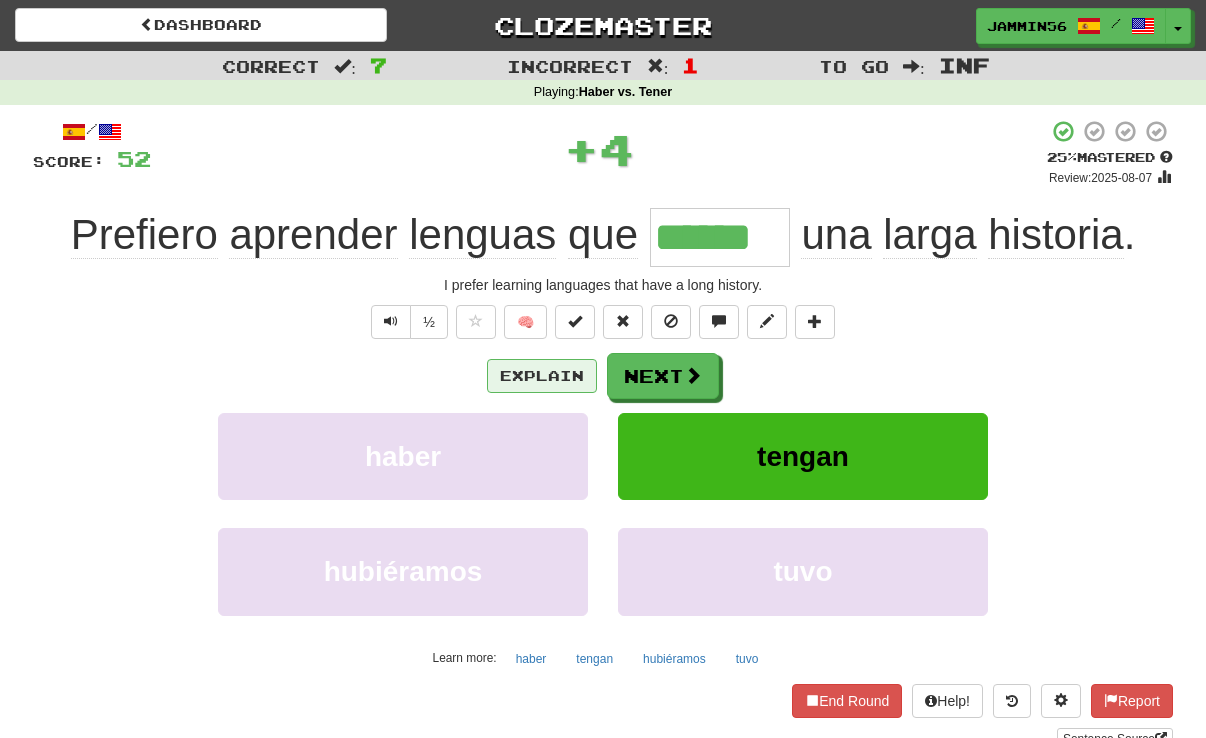 click on "Explain" at bounding box center (542, 376) 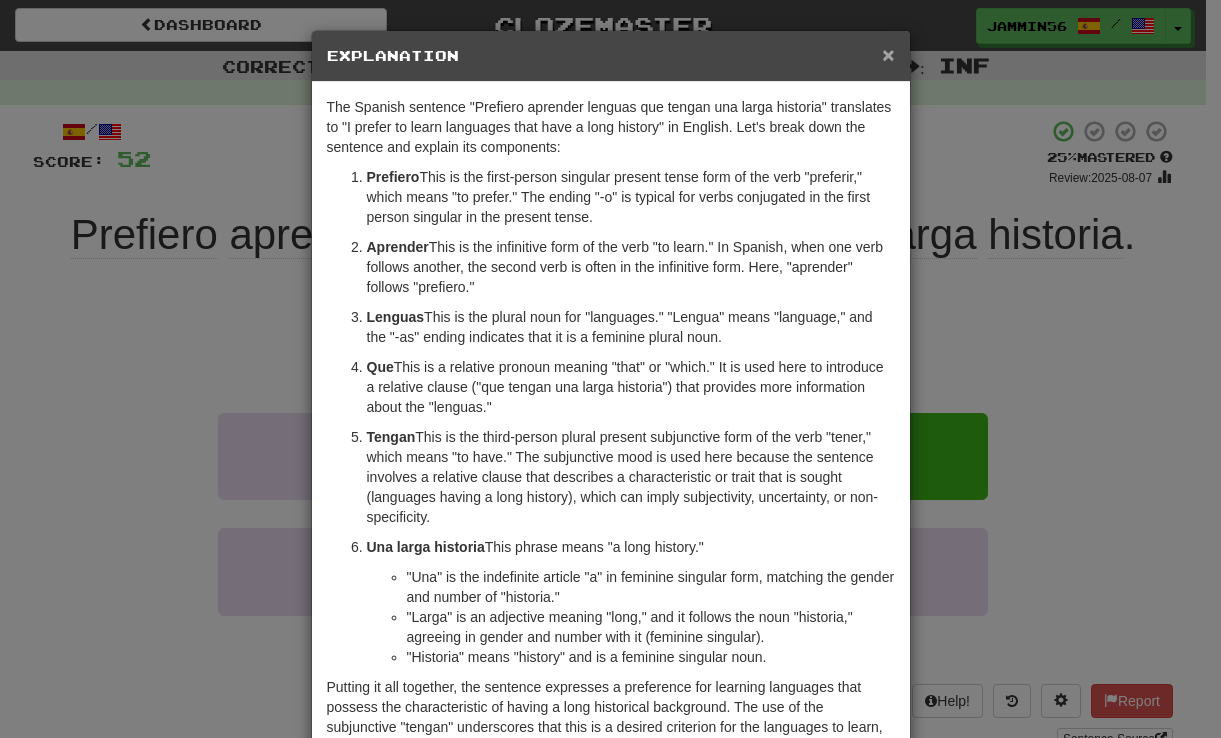 click on "×" at bounding box center (888, 54) 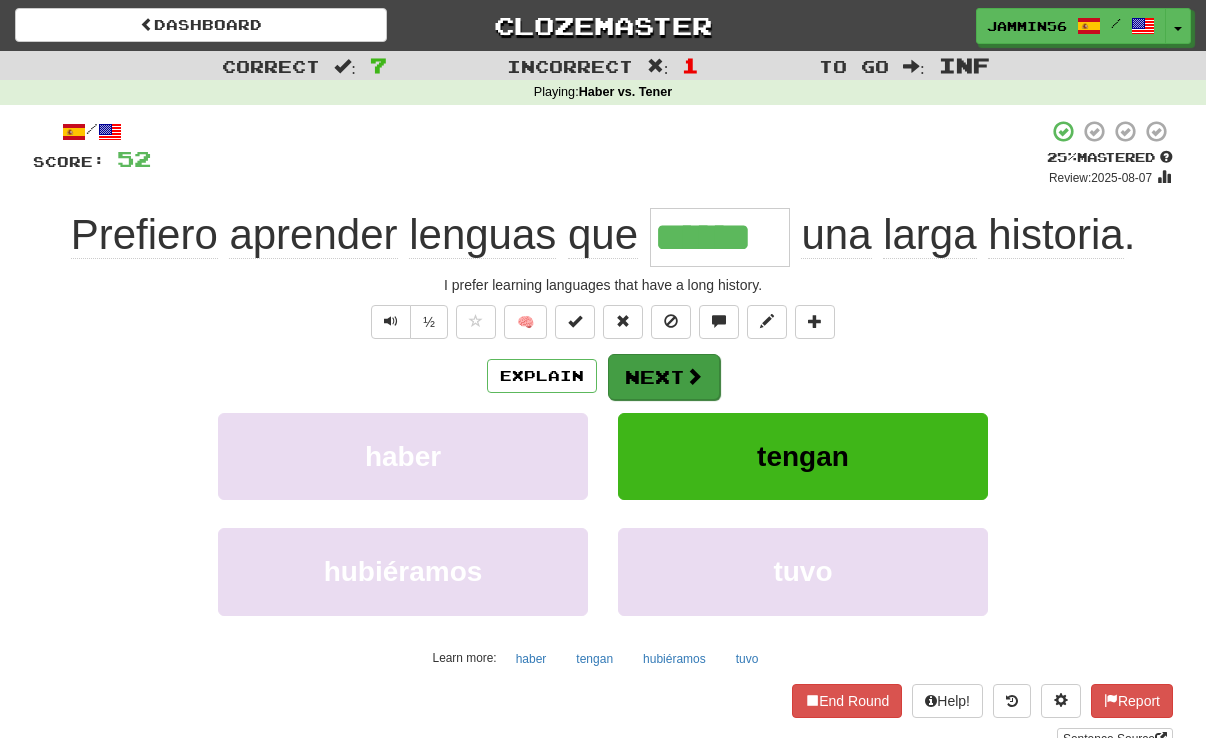 click on "Next" at bounding box center [664, 377] 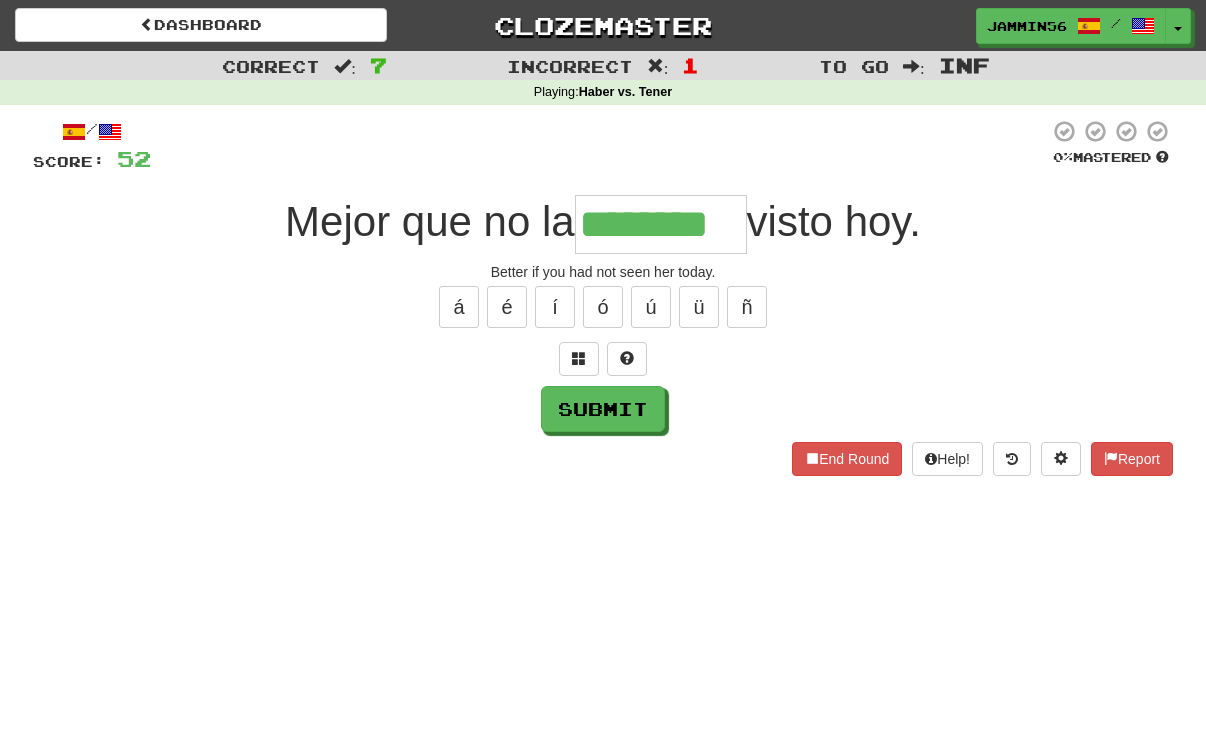 type on "********" 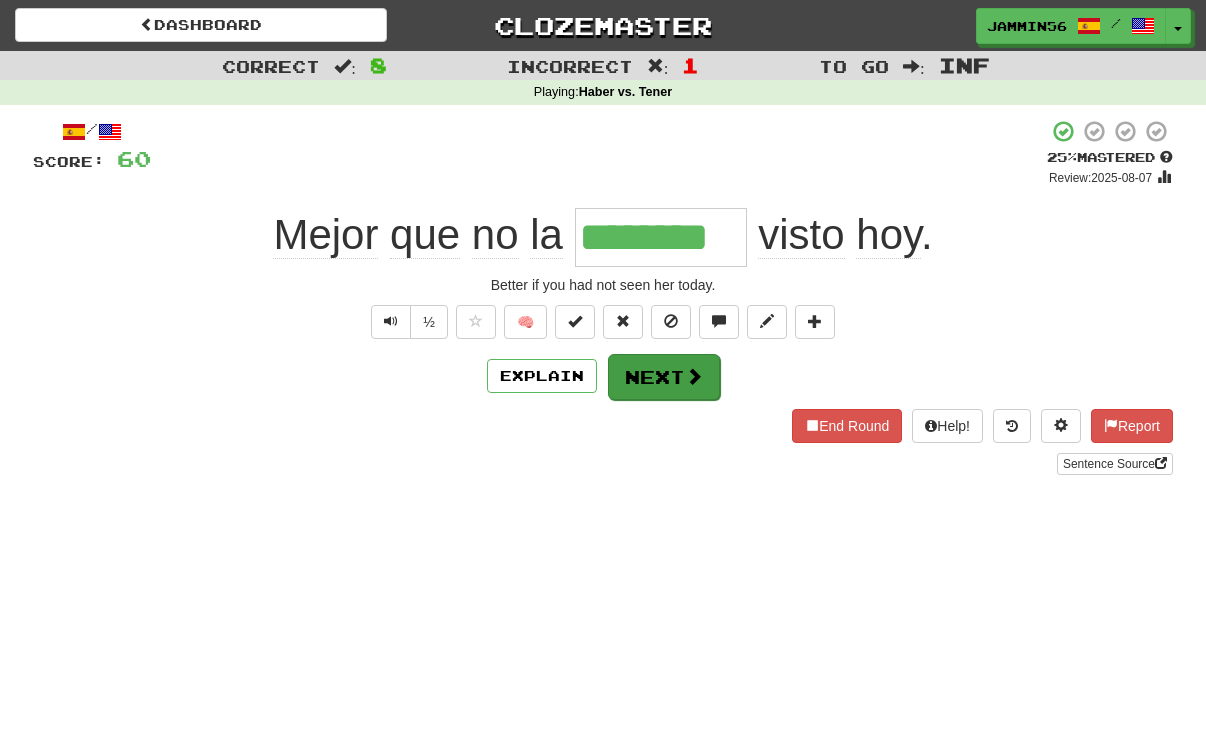click at bounding box center (694, 376) 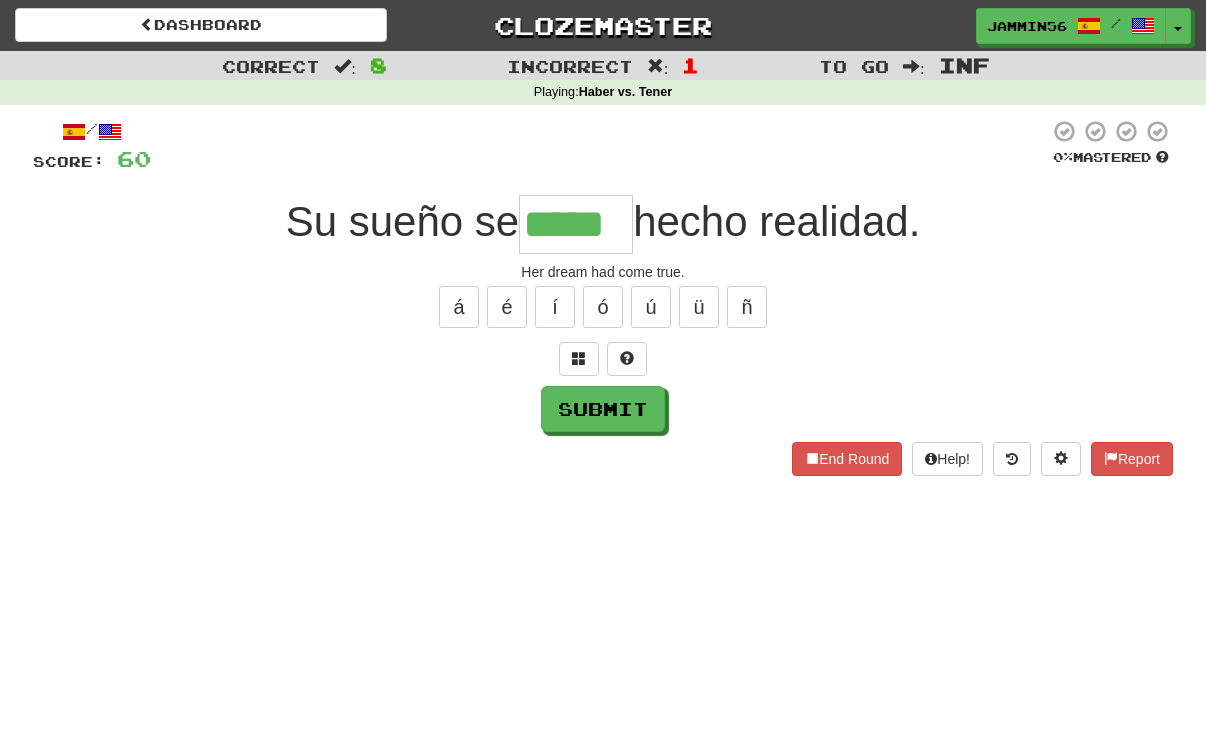 type on "*****" 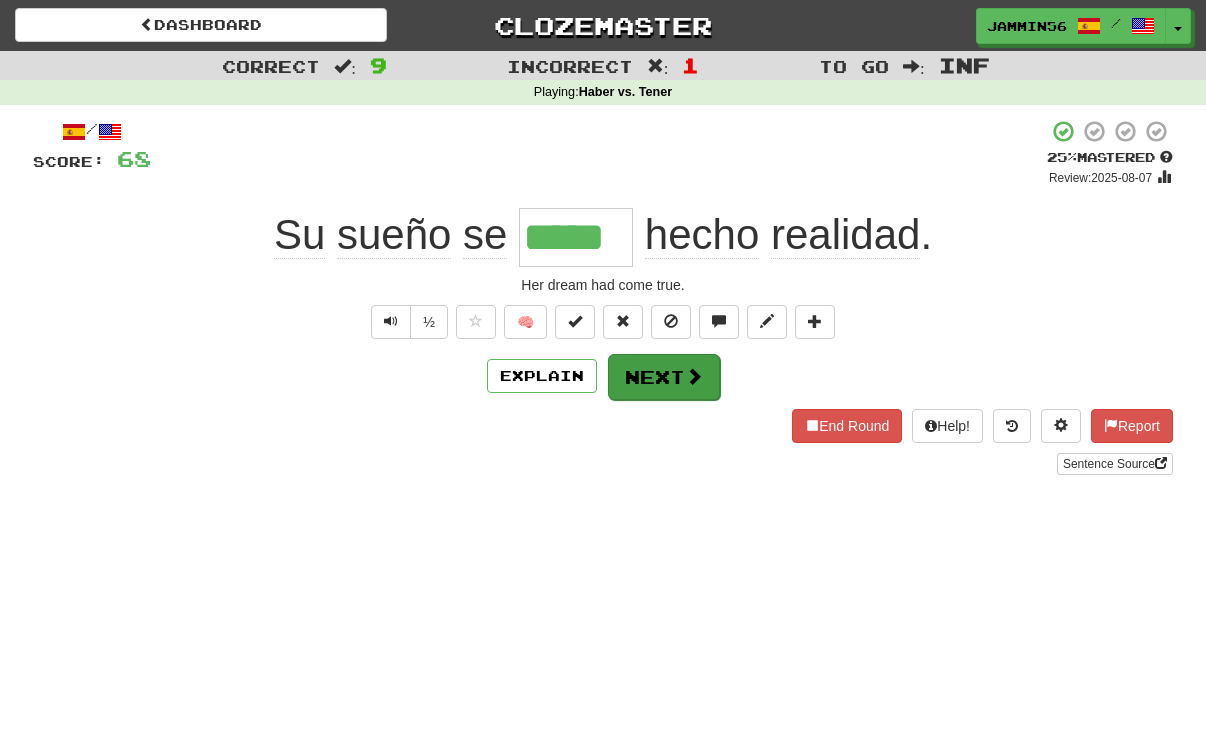 click on "Next" at bounding box center (664, 377) 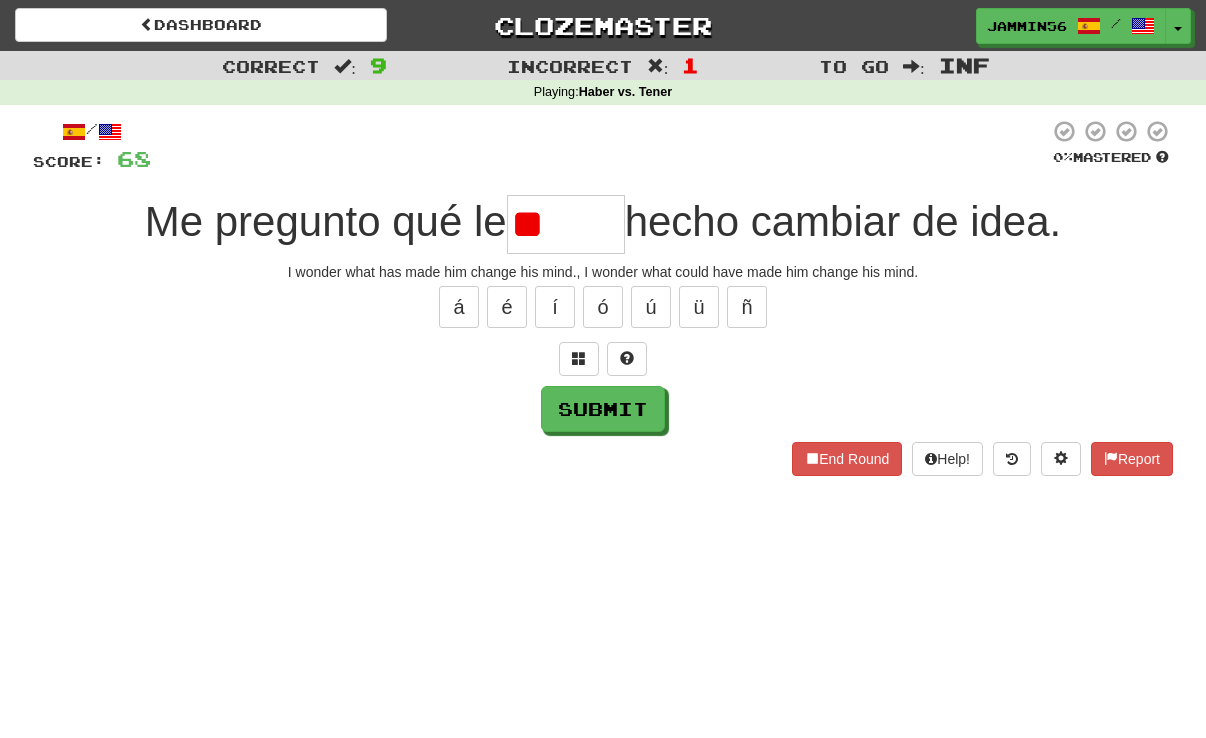 type on "*" 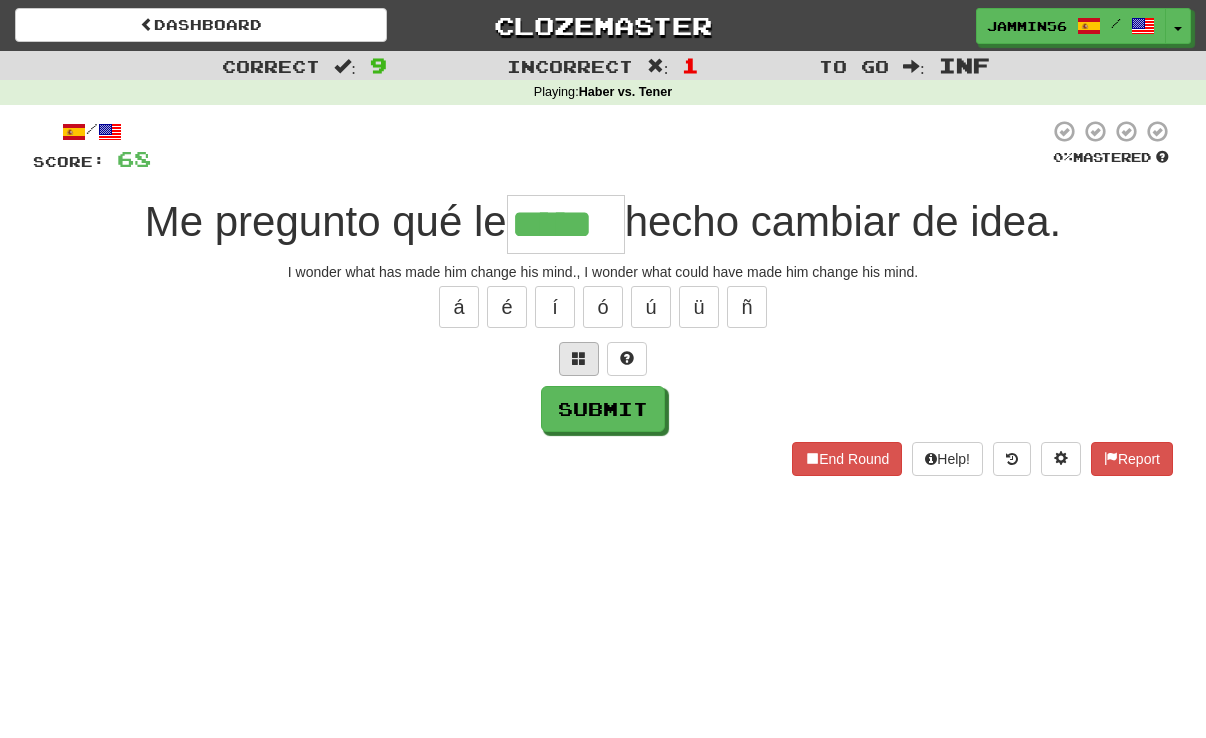 type on "*****" 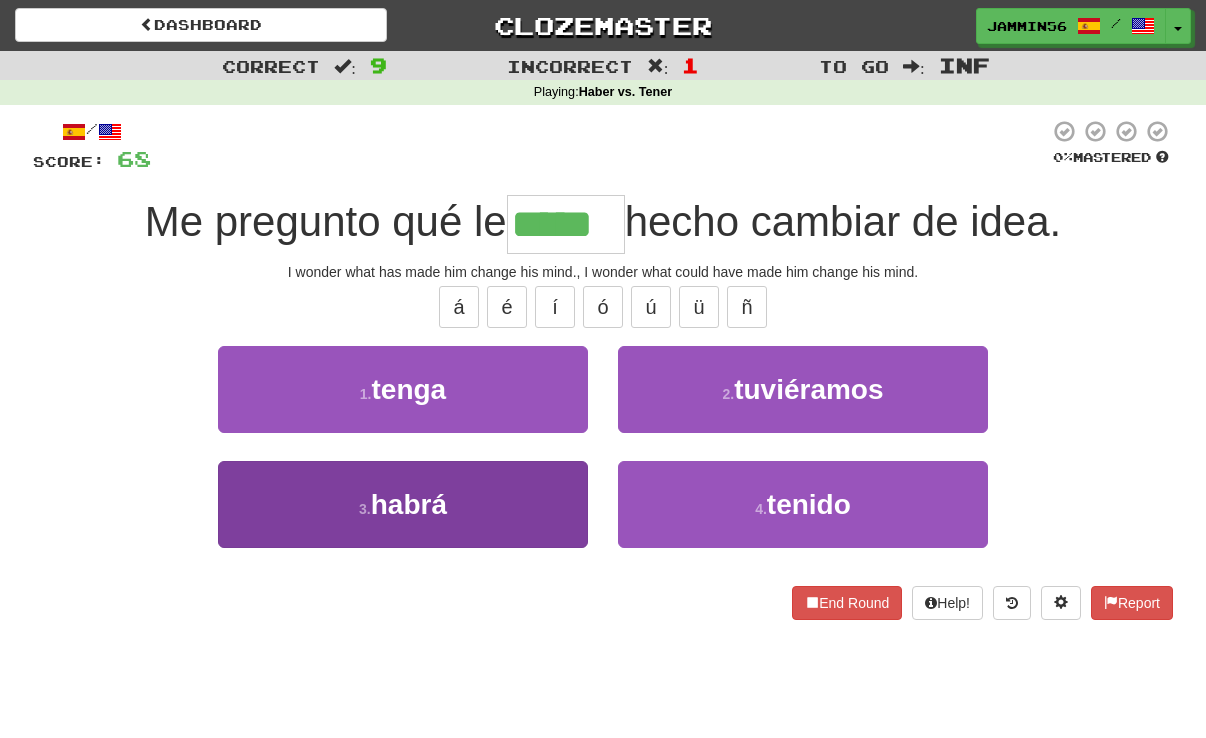 click on "3 .  habrá" at bounding box center (403, 504) 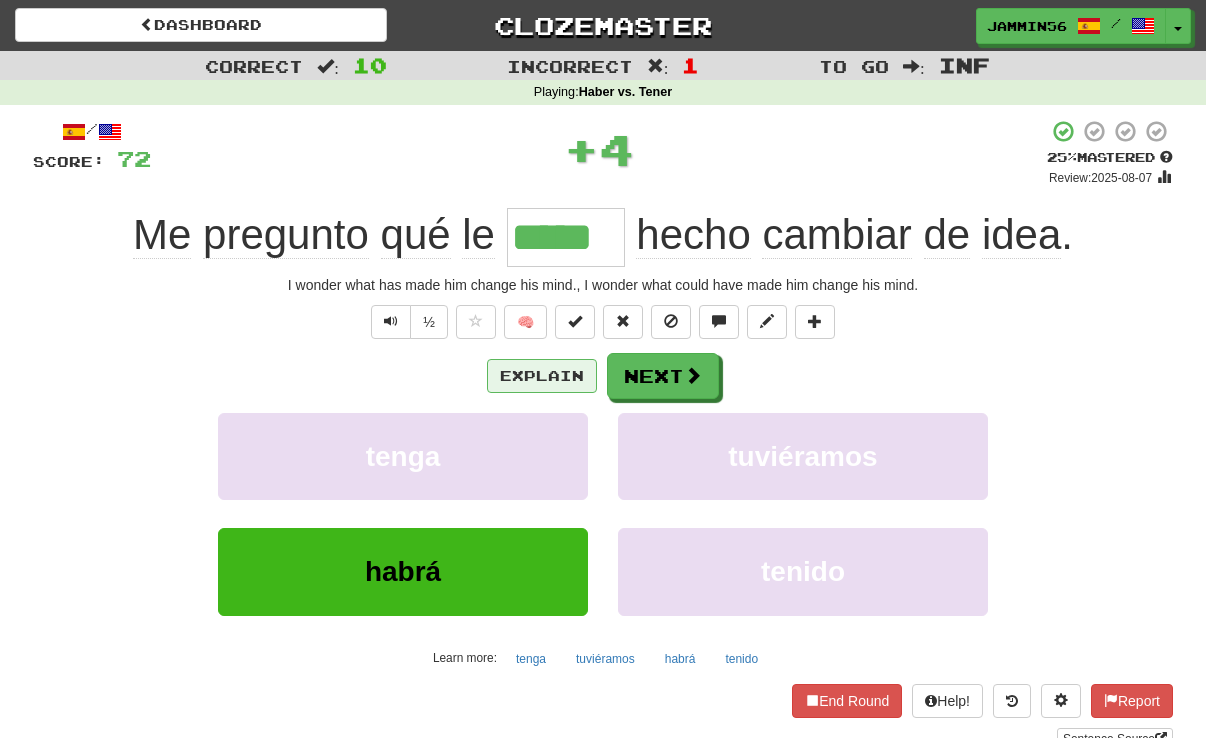 click on "Explain" at bounding box center [542, 376] 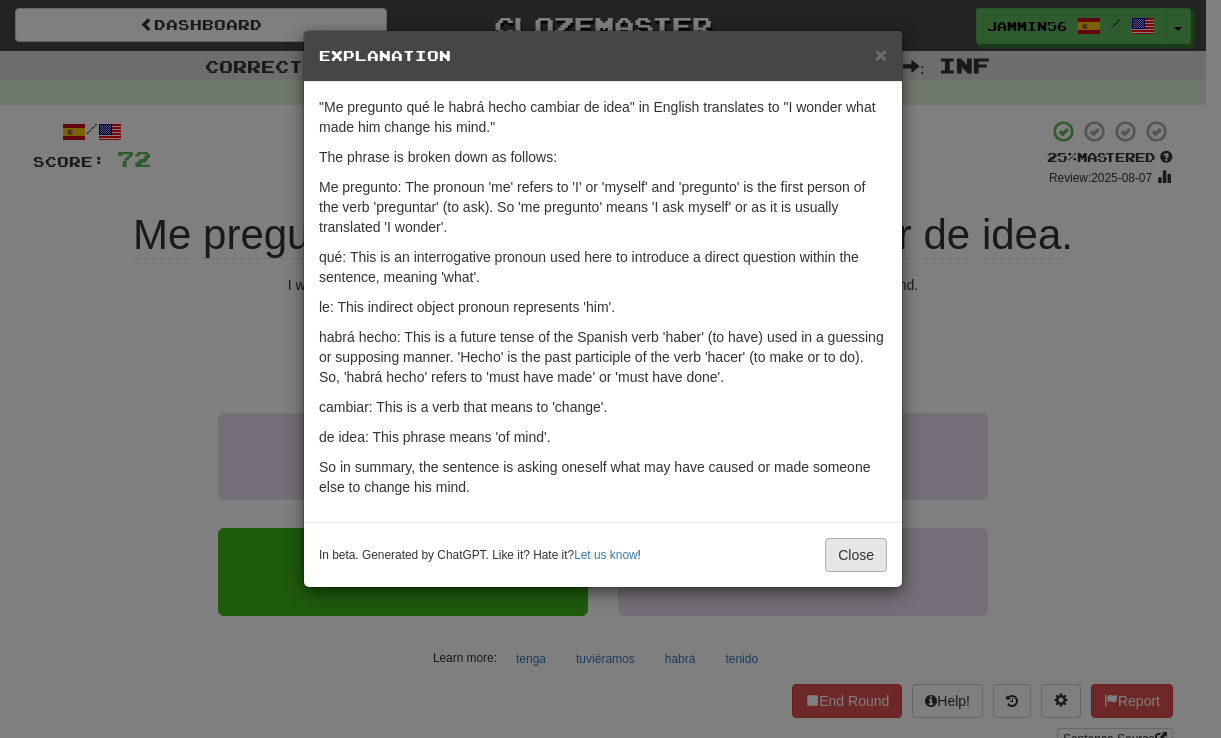 click on "Close" at bounding box center (856, 555) 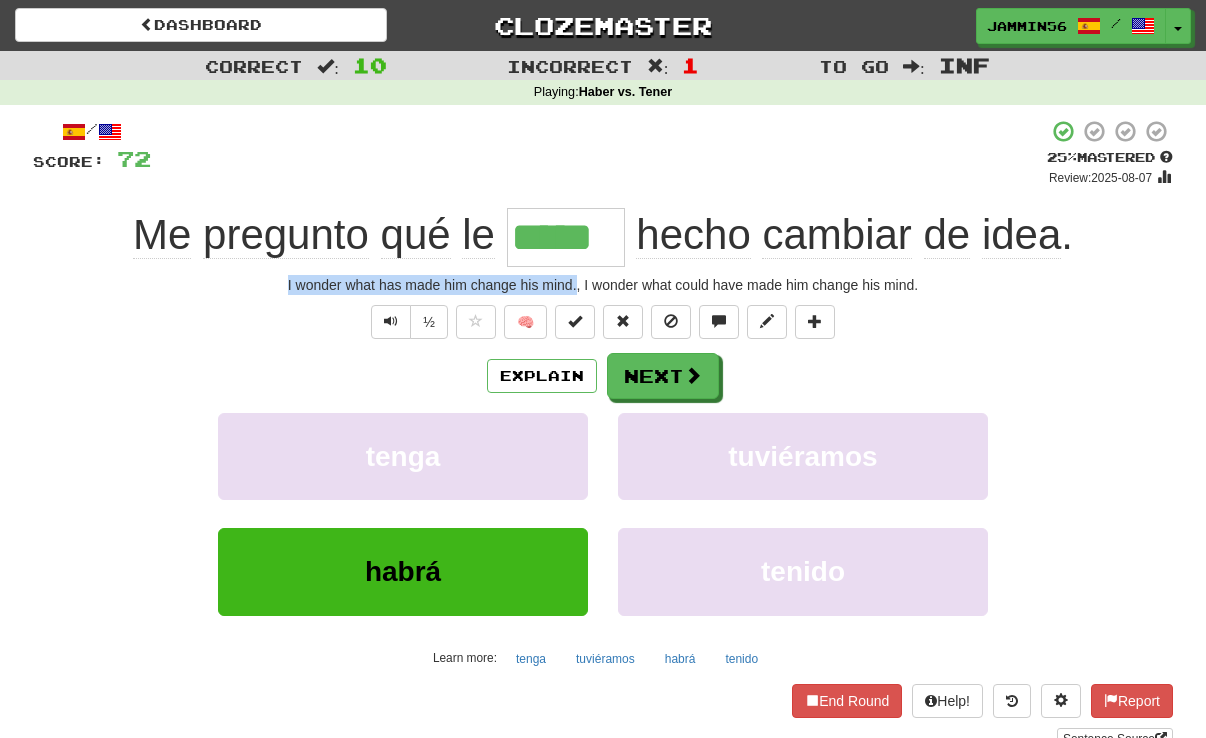 drag, startPoint x: 275, startPoint y: 281, endPoint x: 577, endPoint y: 285, distance: 302.0265 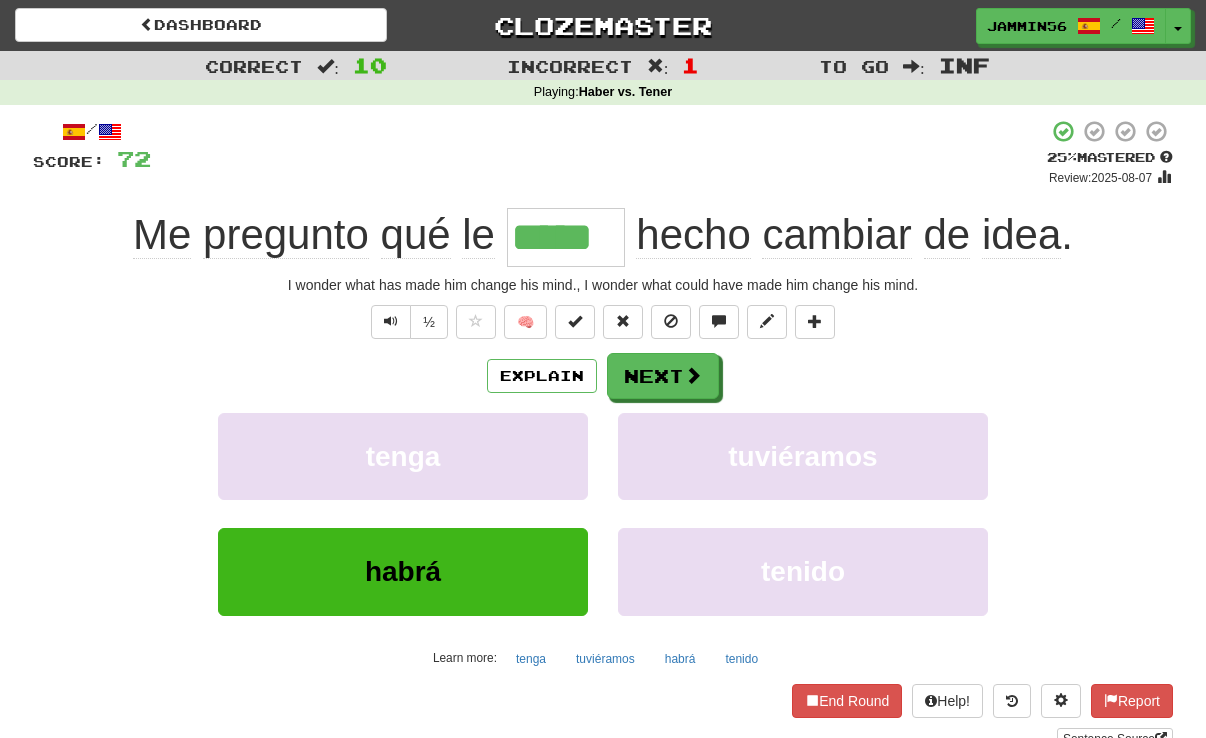click on "Explain Next" at bounding box center (603, 376) 